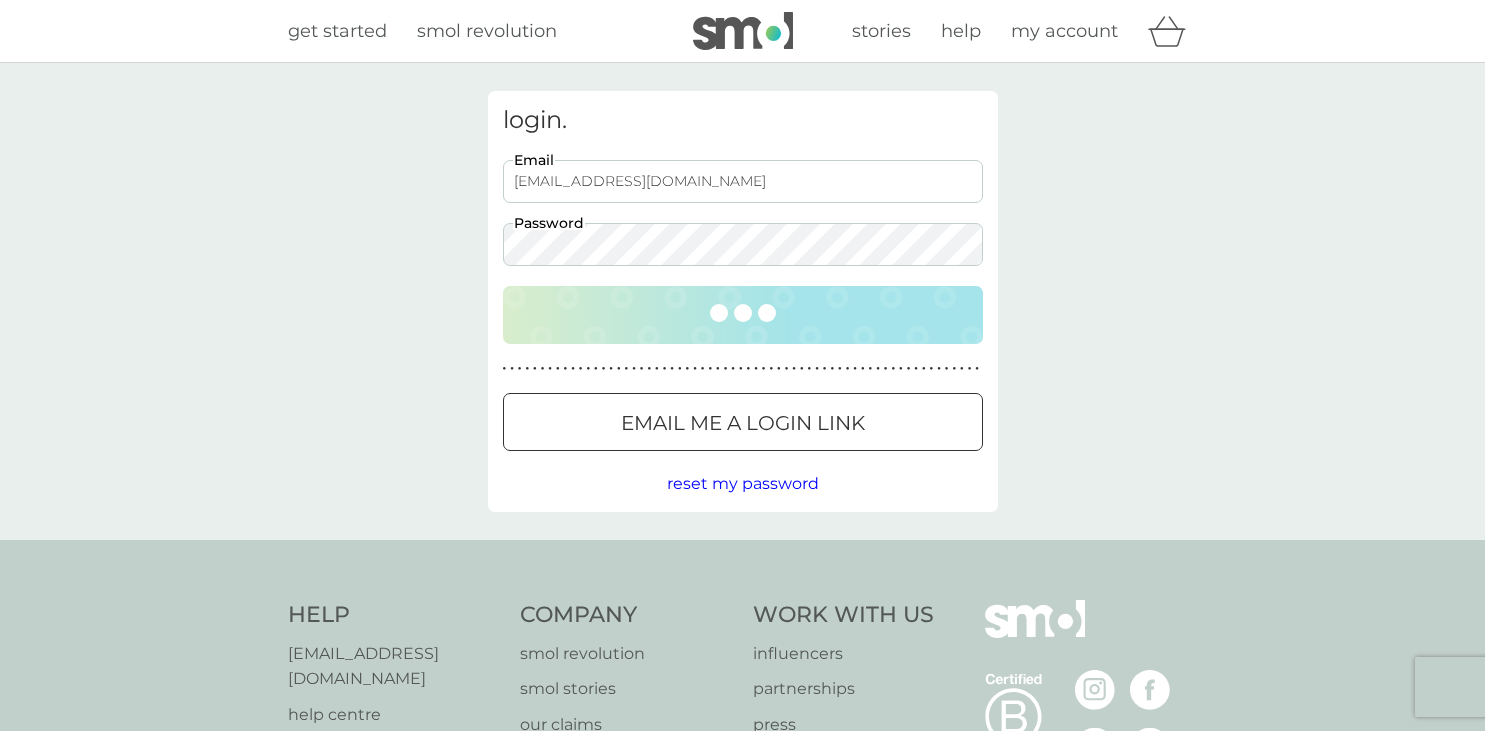 scroll, scrollTop: 0, scrollLeft: 0, axis: both 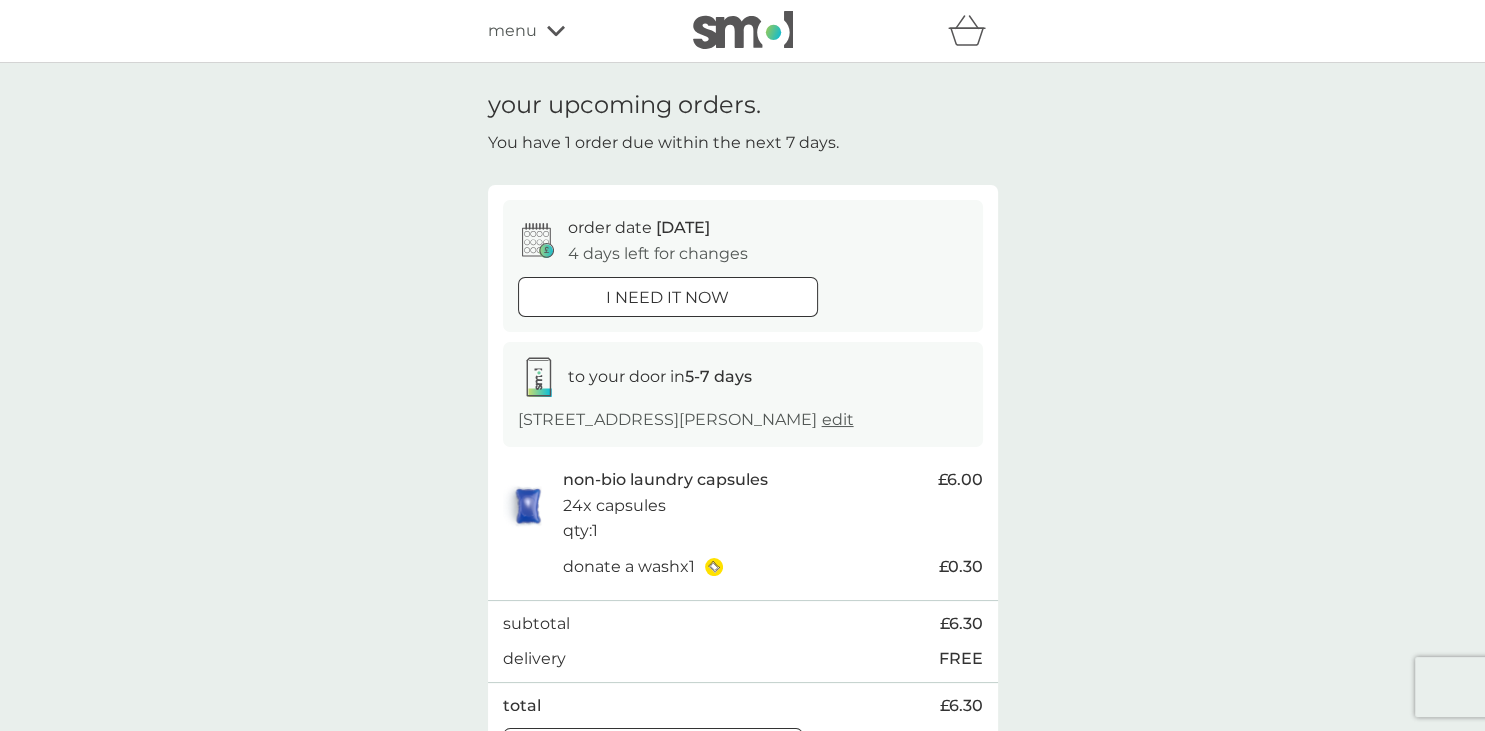click on "order date   [DATE]" at bounding box center [639, 228] 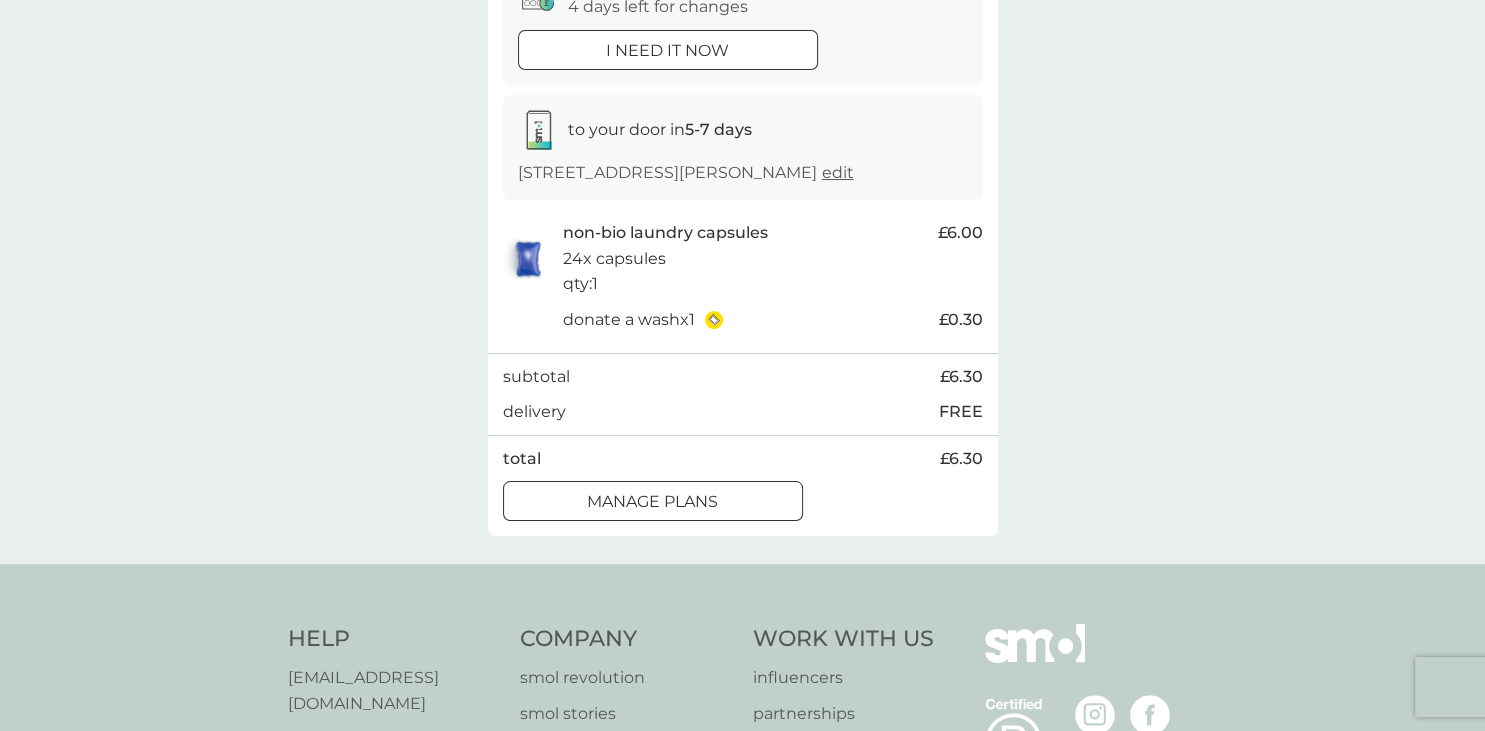 scroll, scrollTop: 268, scrollLeft: 0, axis: vertical 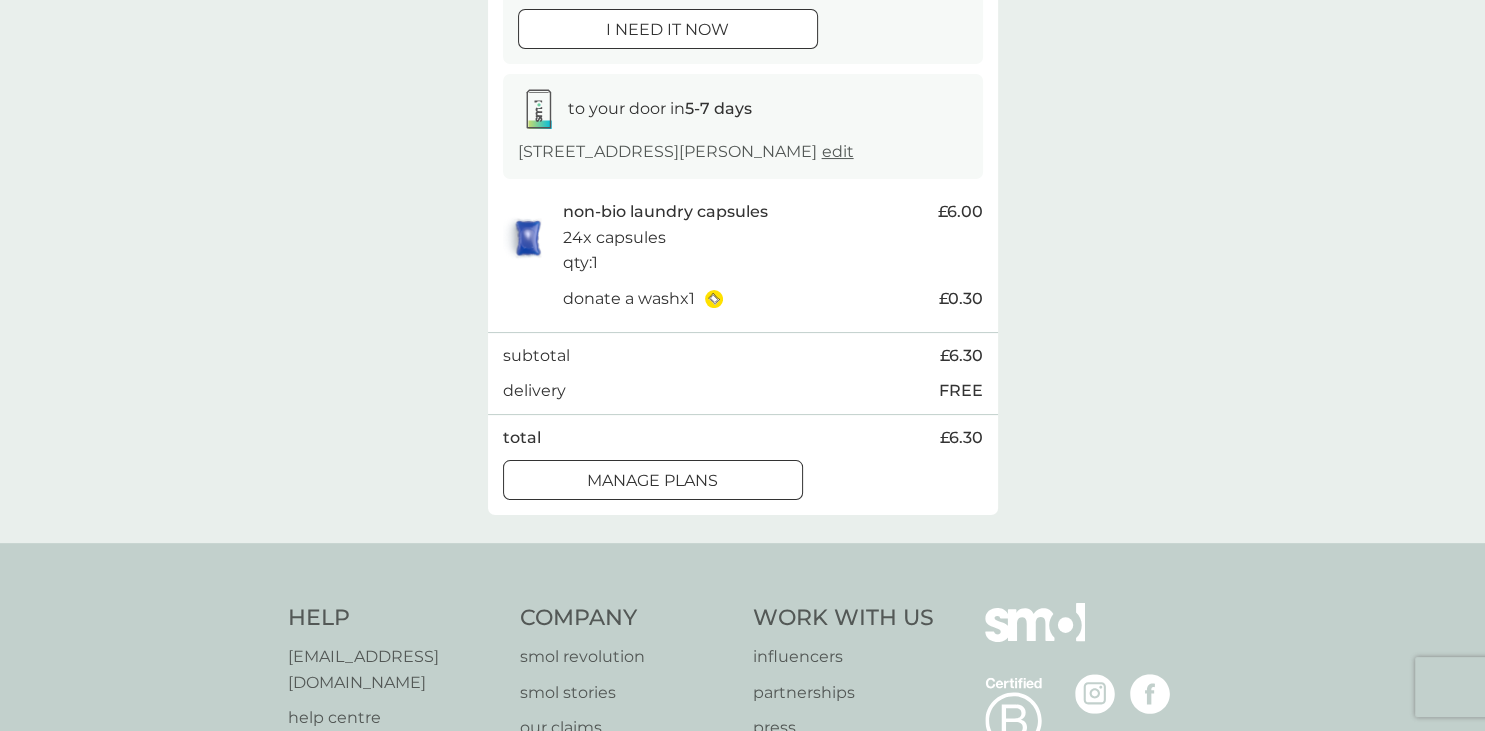click on "manage plans" at bounding box center [652, 481] 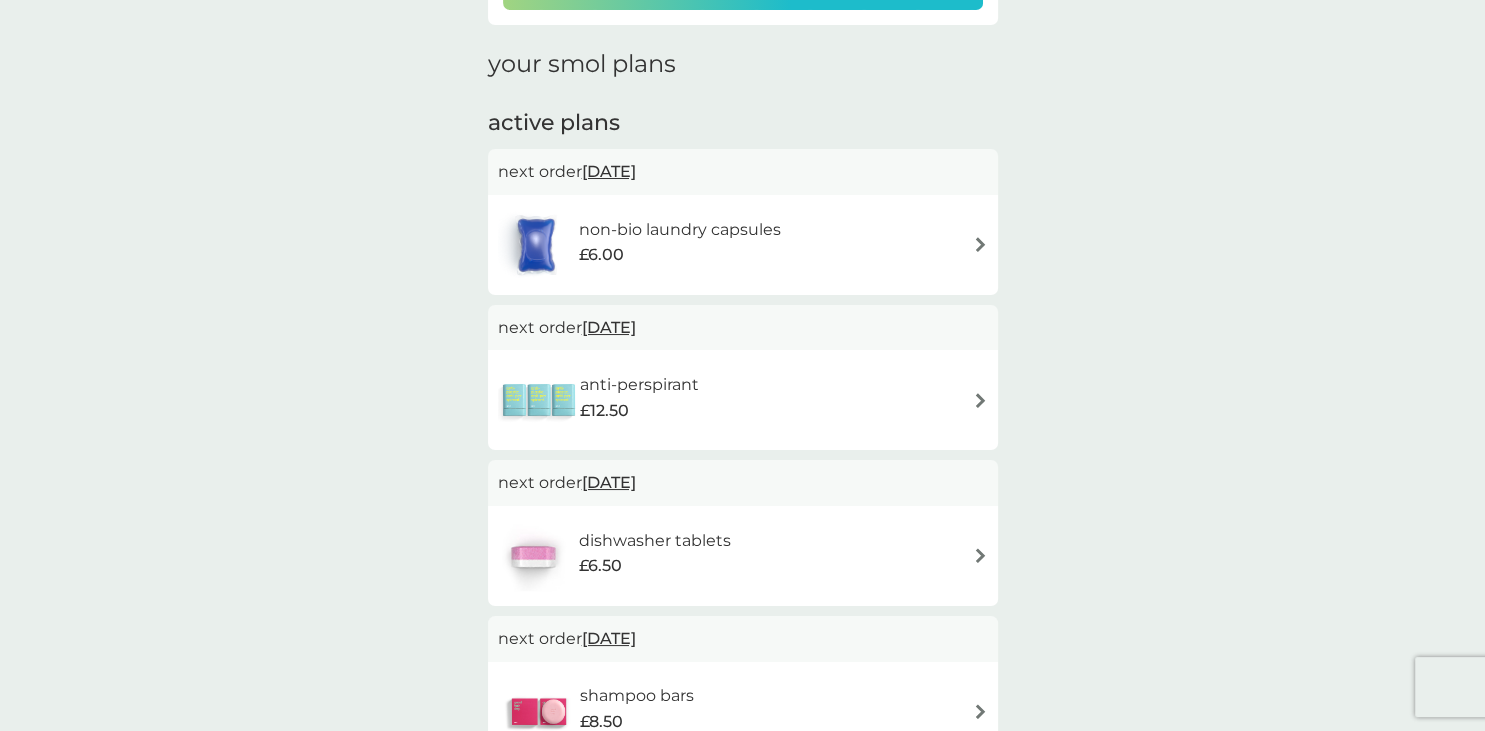 scroll, scrollTop: 0, scrollLeft: 0, axis: both 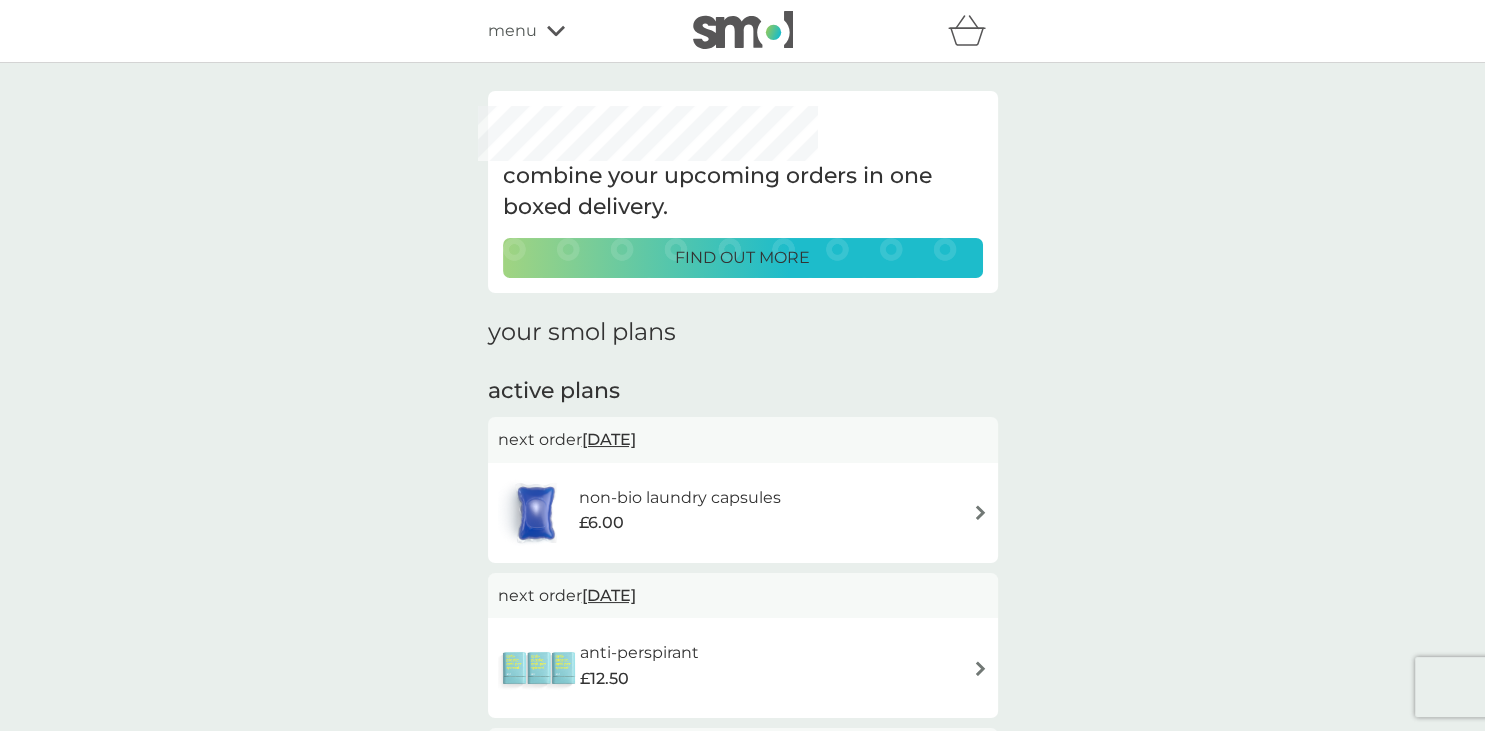 click at bounding box center [980, 512] 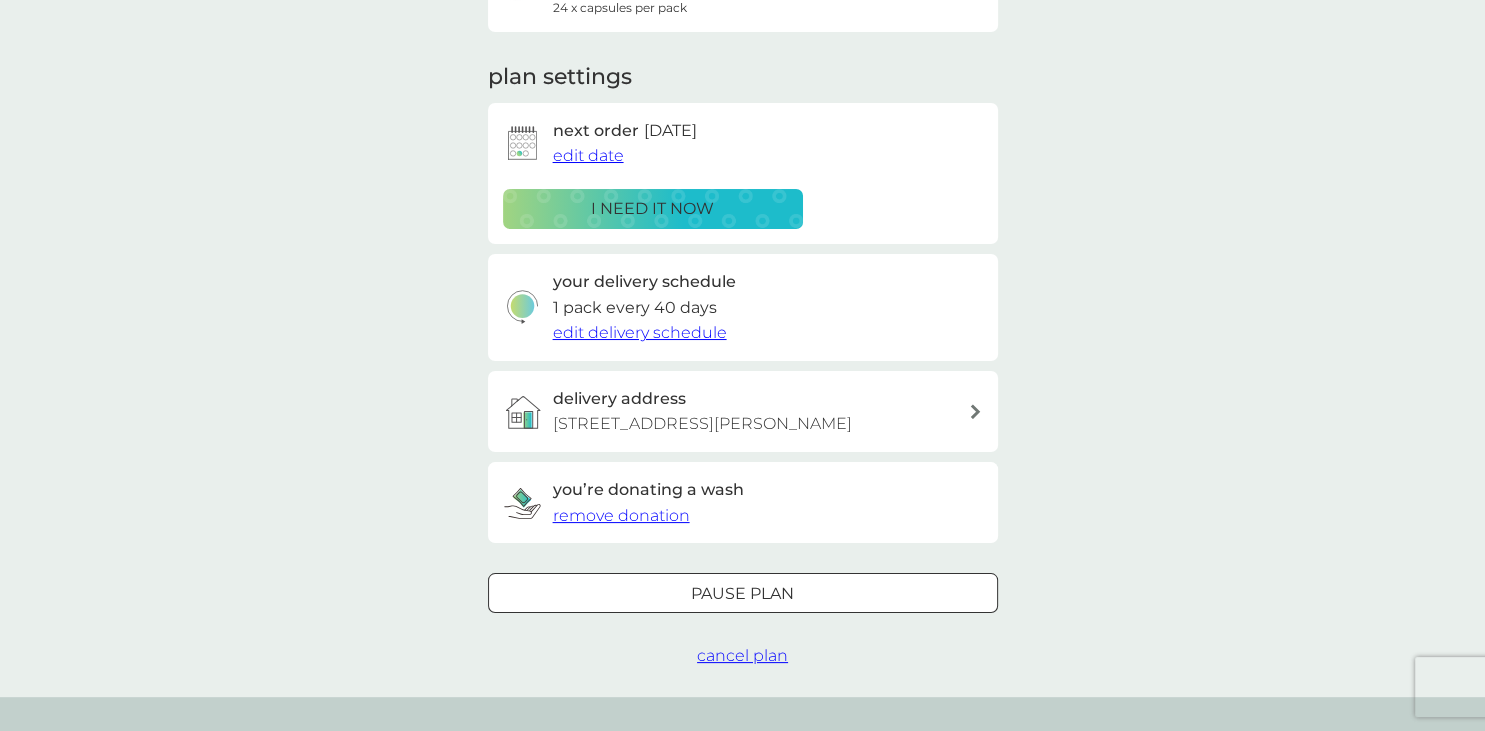 scroll, scrollTop: 227, scrollLeft: 0, axis: vertical 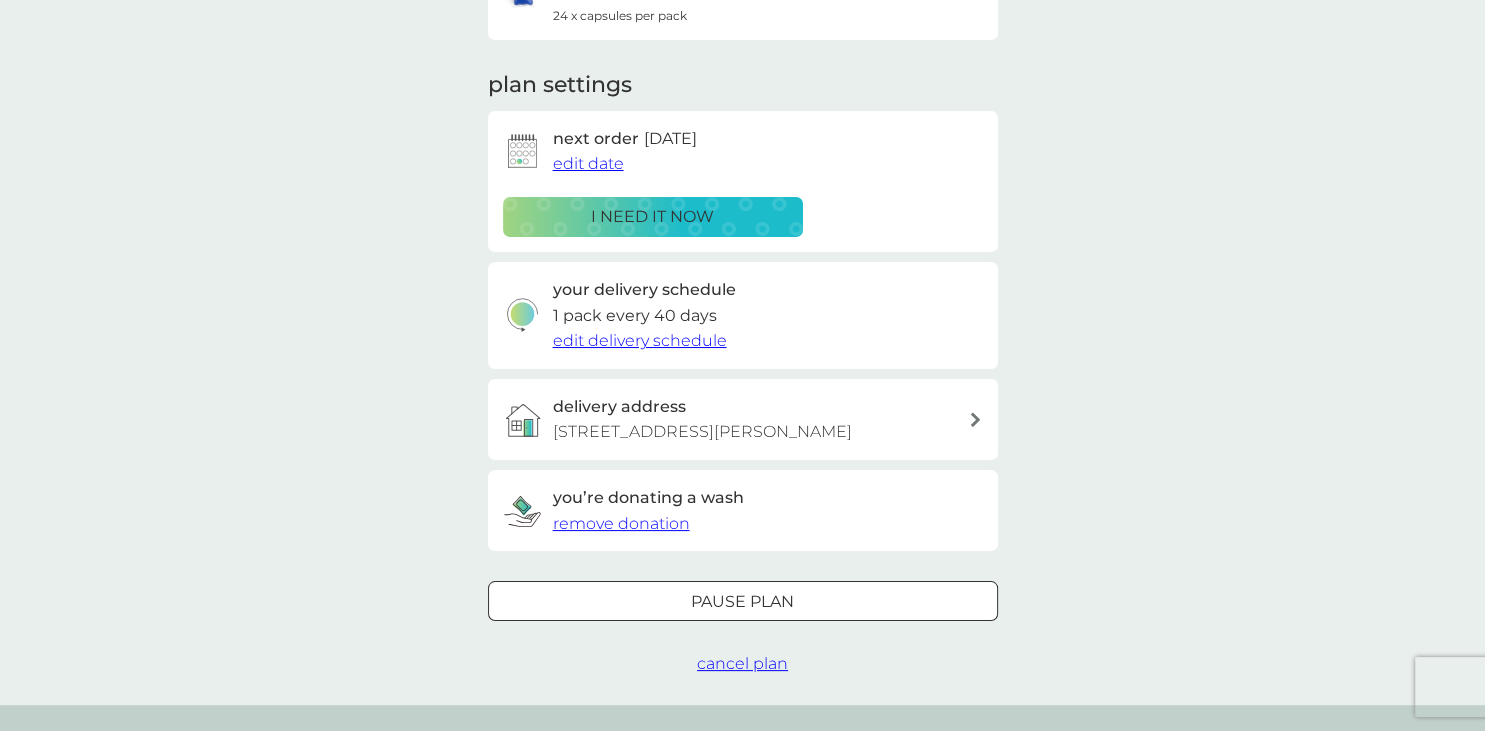 click on "edit date" at bounding box center [588, 163] 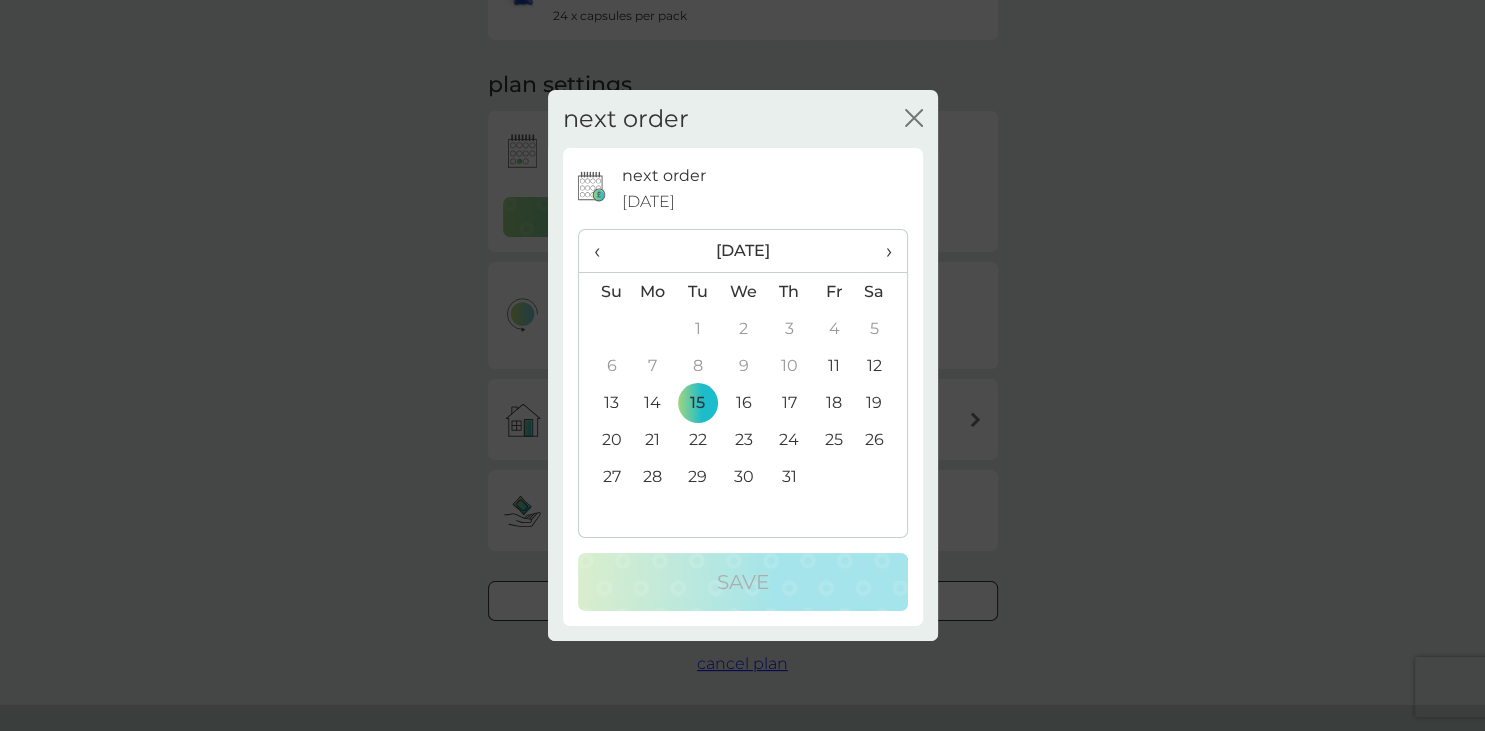 click on "31" at bounding box center [789, 476] 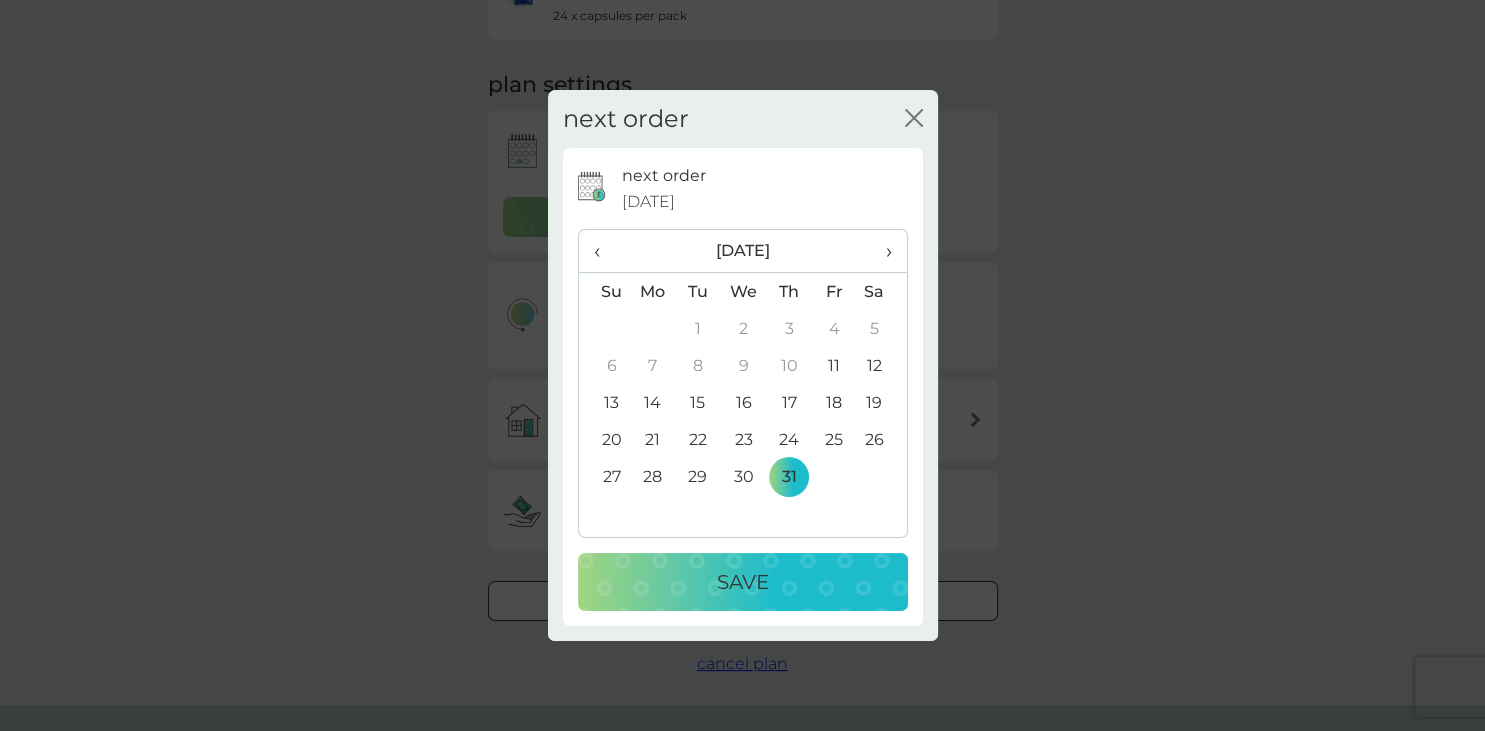 click on "Save" at bounding box center [743, 582] 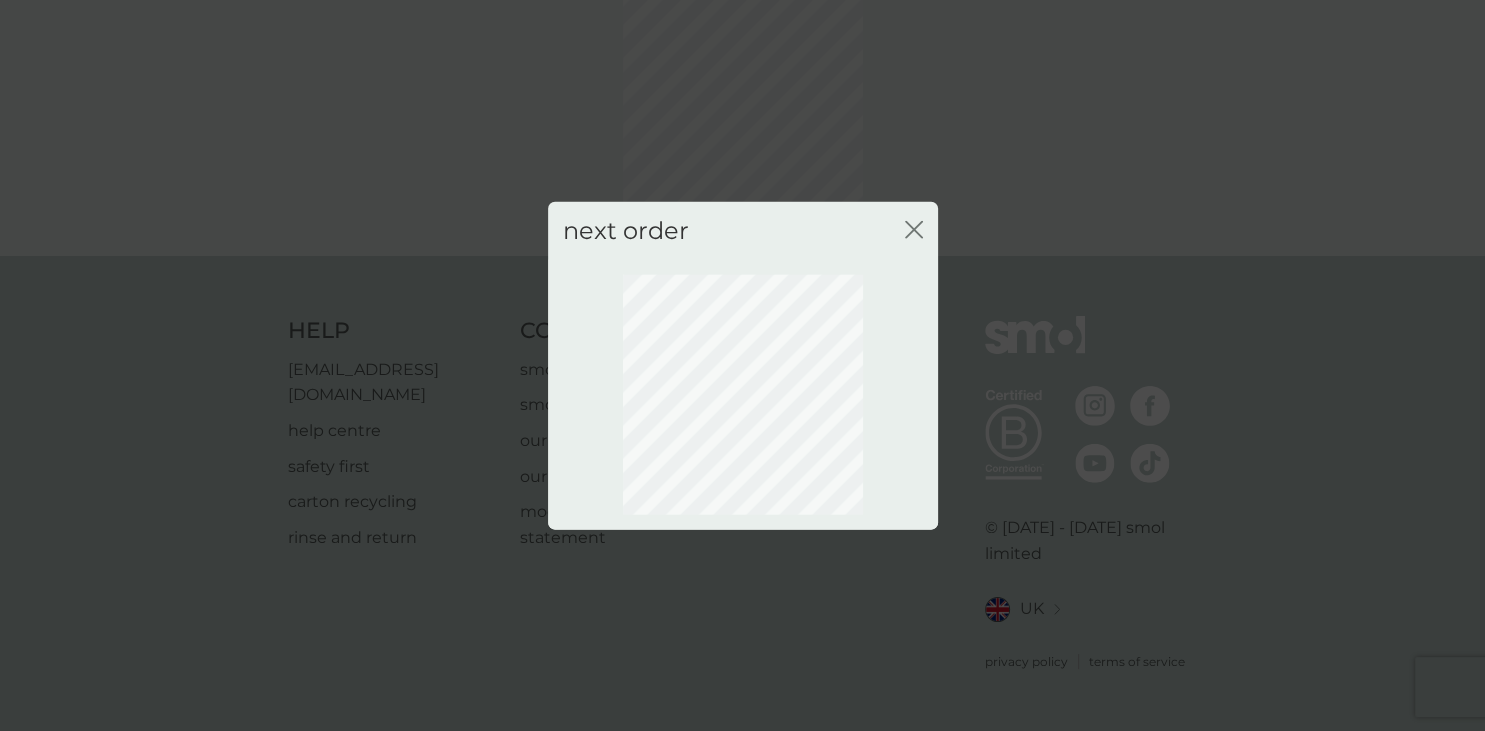scroll, scrollTop: 107, scrollLeft: 0, axis: vertical 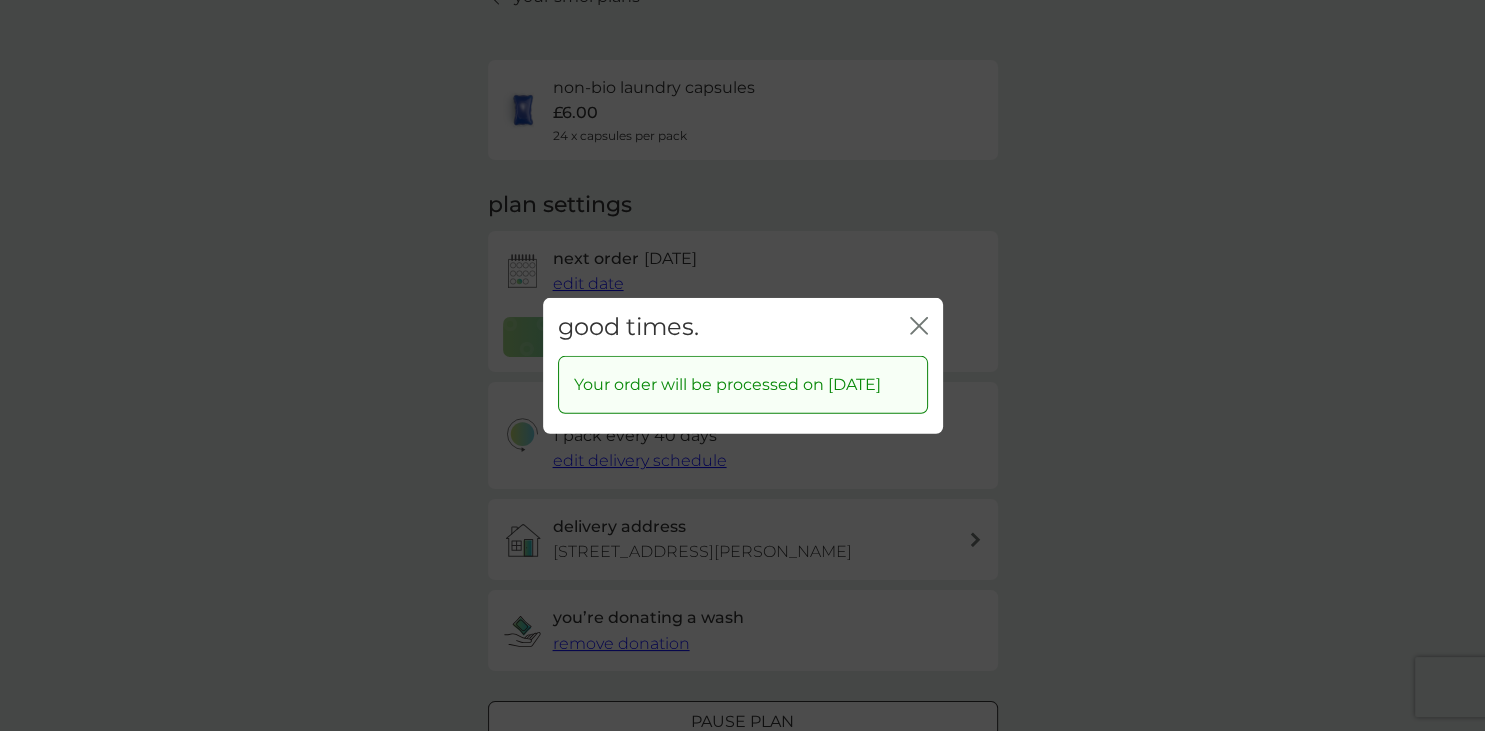 click on "close" 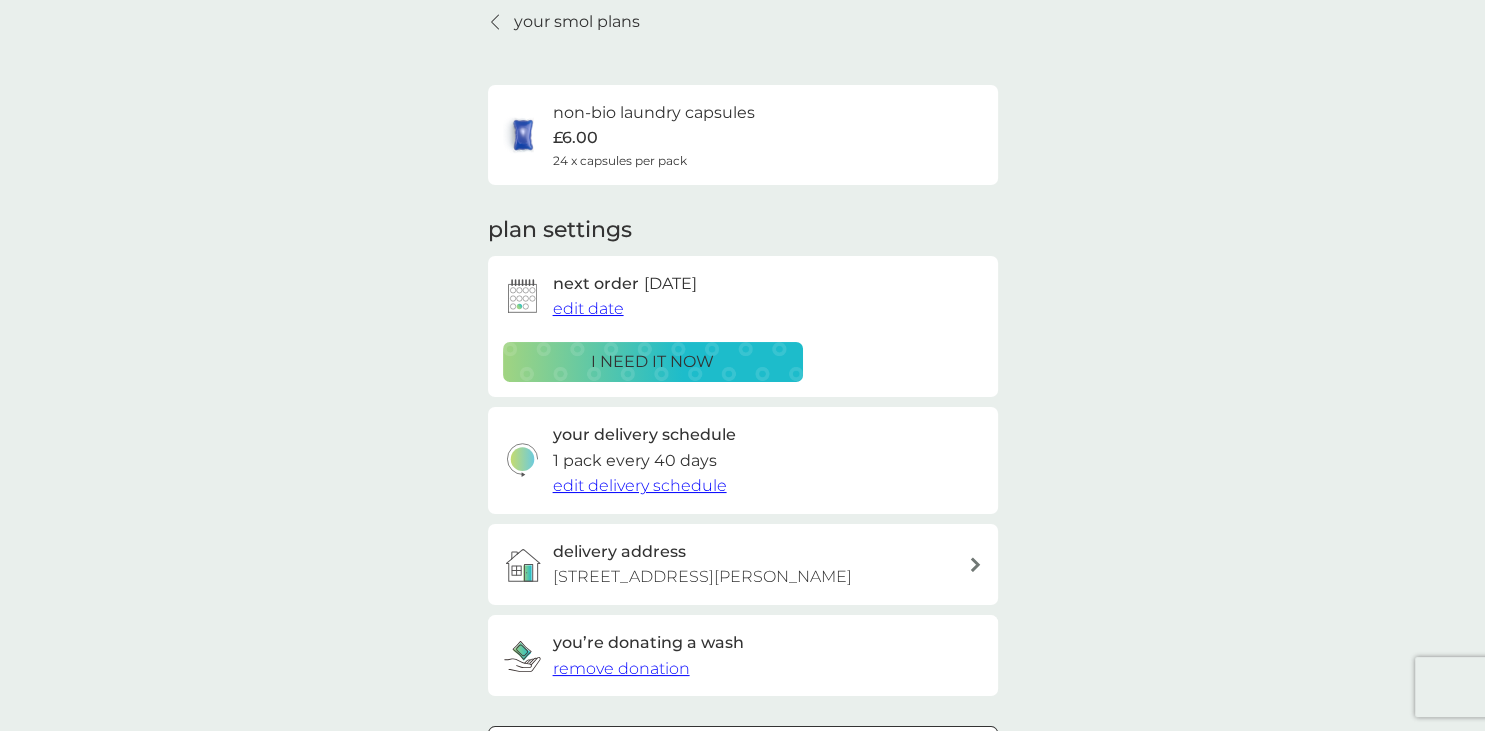 scroll, scrollTop: 0, scrollLeft: 0, axis: both 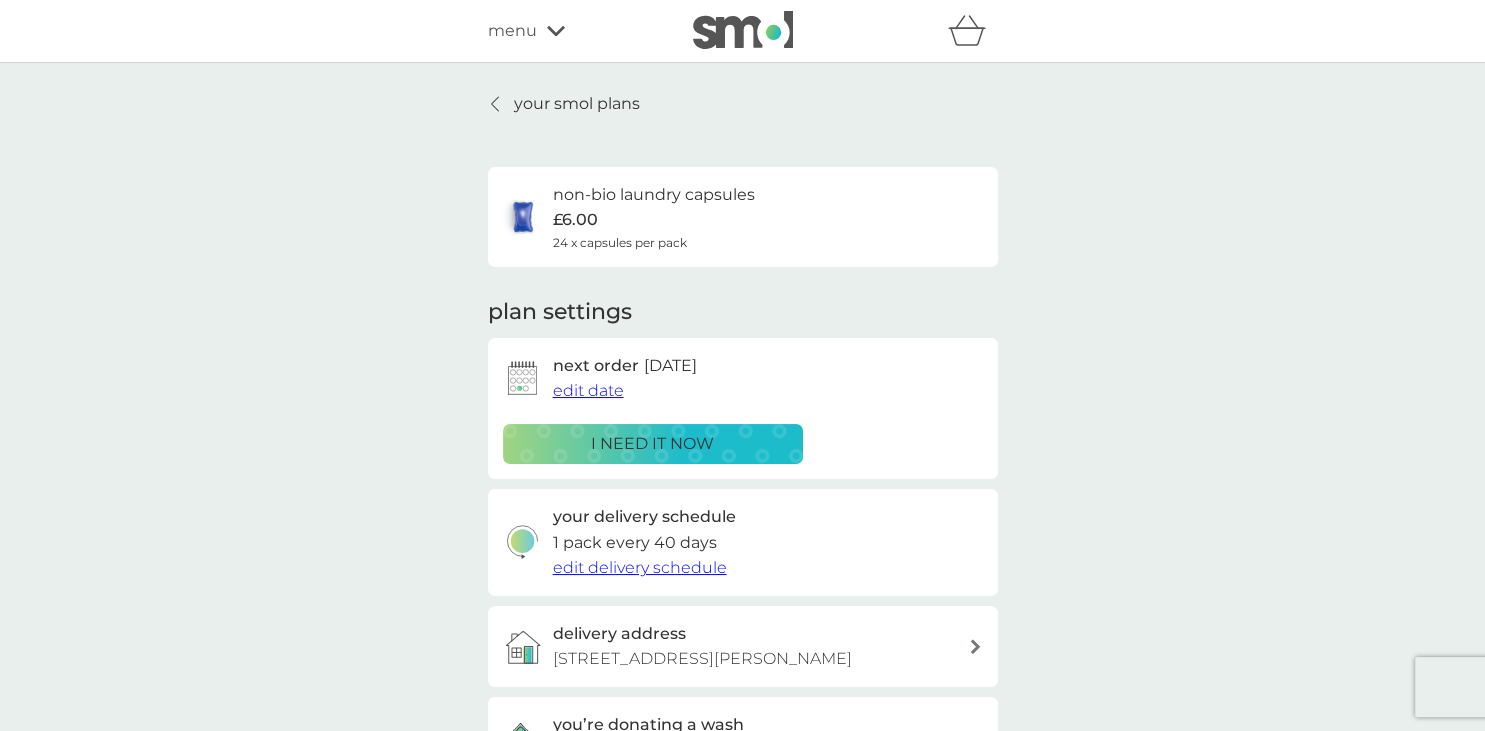 click on "your smol plans non-bio laundry capsules £6.00 24 x capsules per pack plan settings next order [DATE] edit date i need it now your delivery schedule 1 pack every 40 days edit delivery schedule delivery address [STREET_ADDRESS][PERSON_NAME] you’re donating a wash remove donation Pause plan cancel plan" at bounding box center [743, 497] 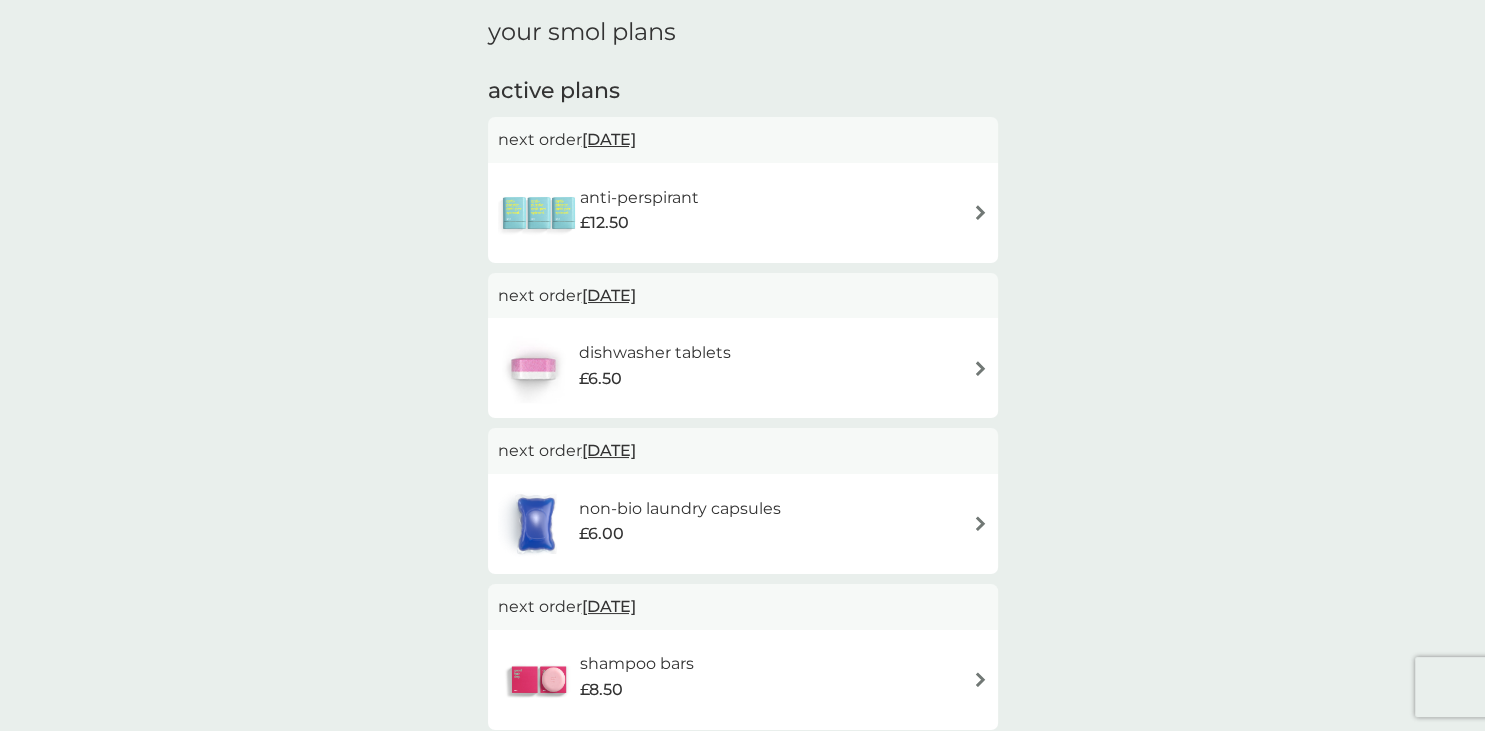 scroll, scrollTop: 293, scrollLeft: 0, axis: vertical 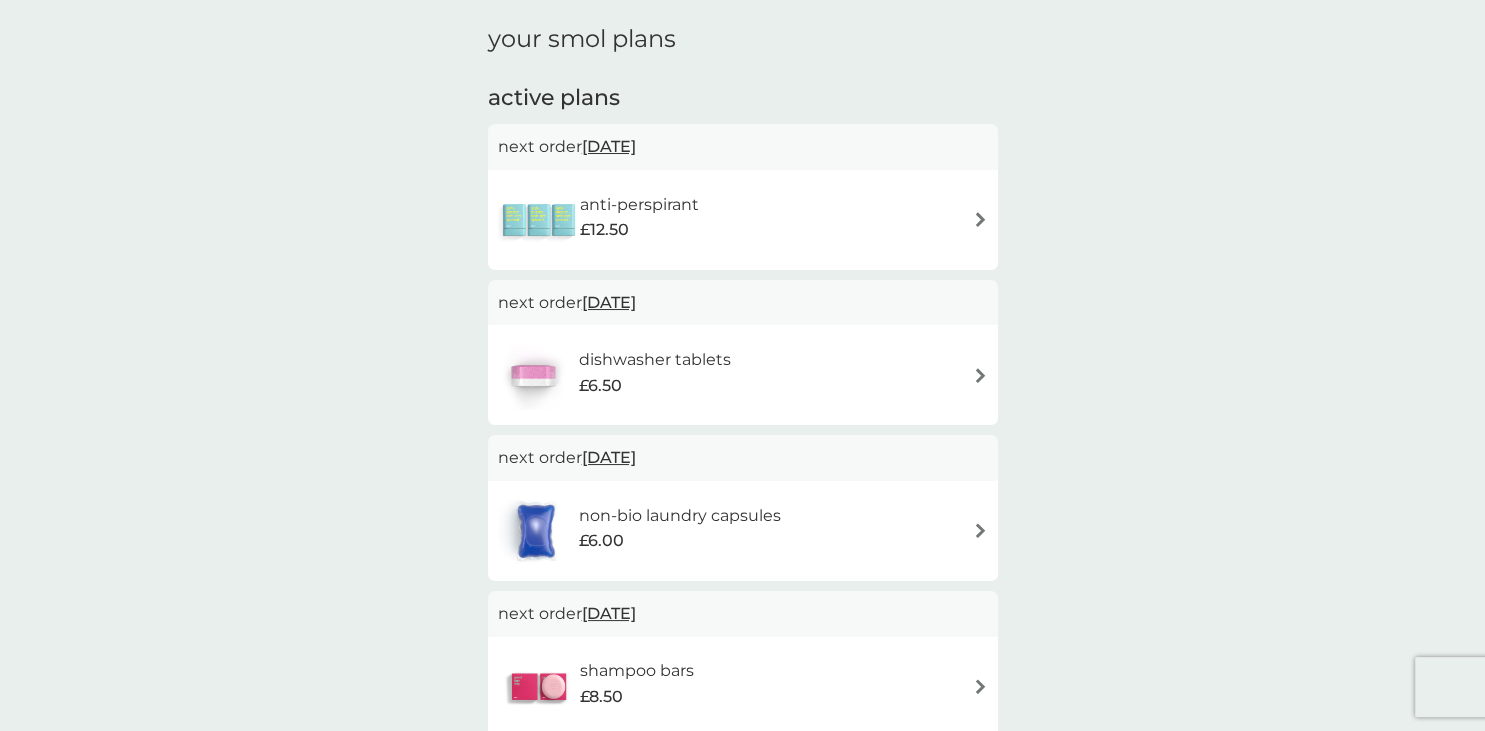 click at bounding box center (980, 219) 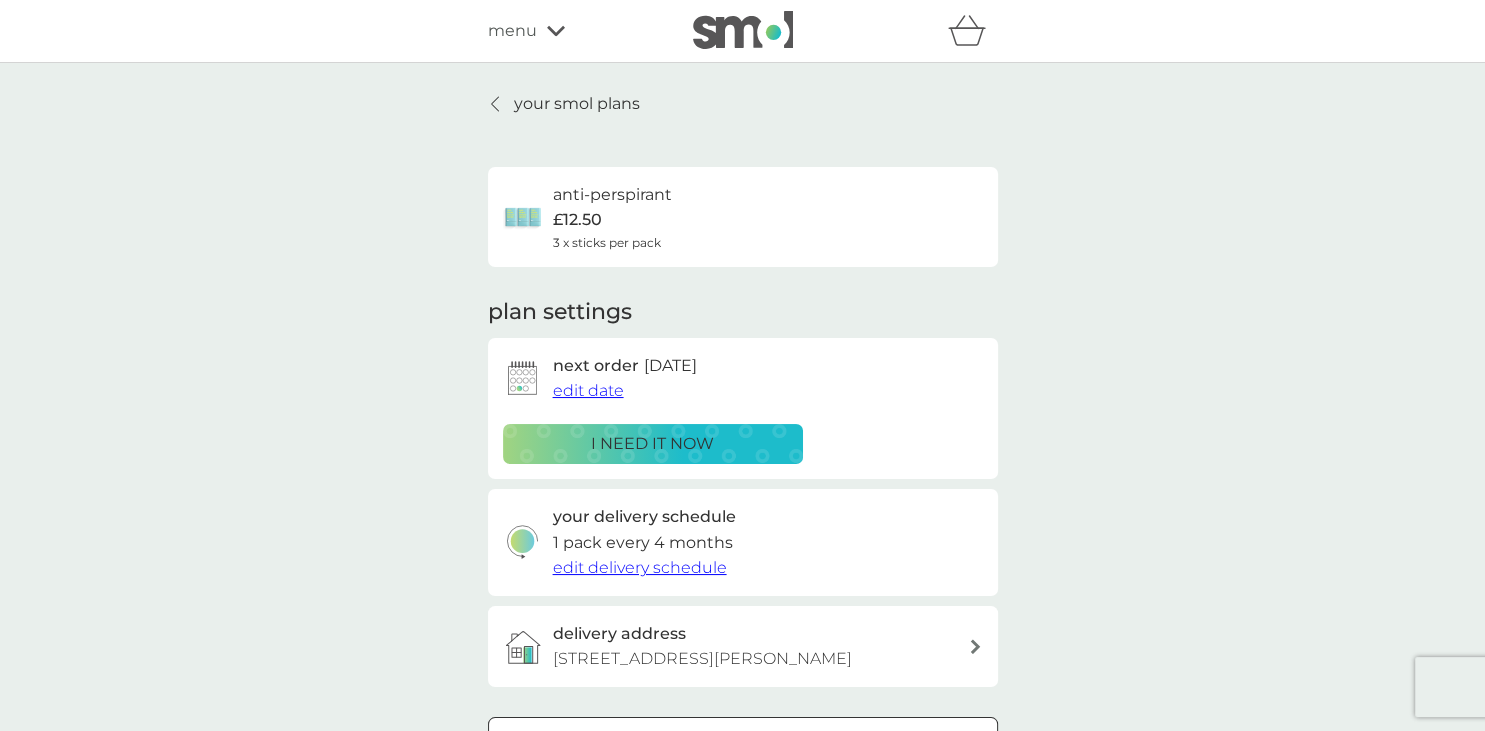 click on "edit date" at bounding box center (588, 390) 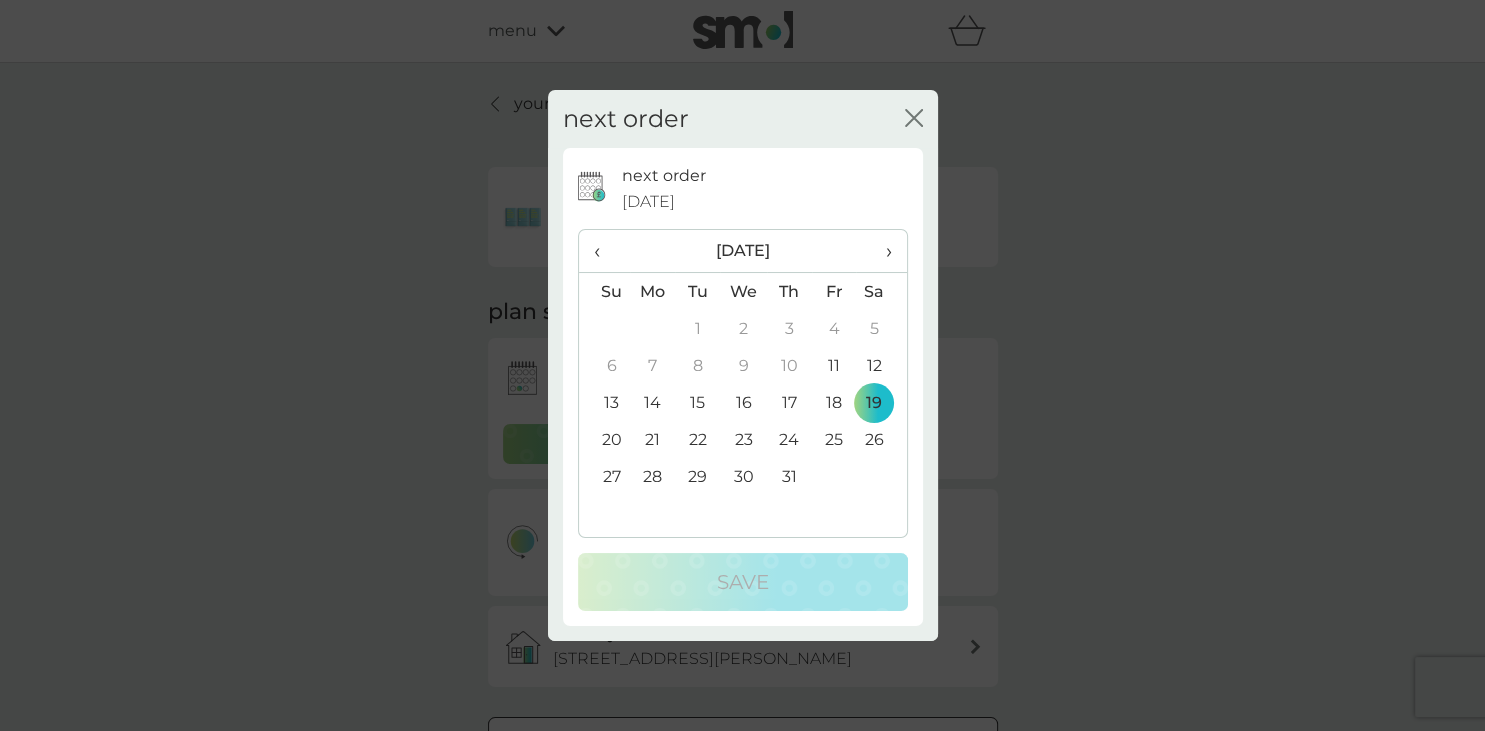 click on "›" at bounding box center (881, 251) 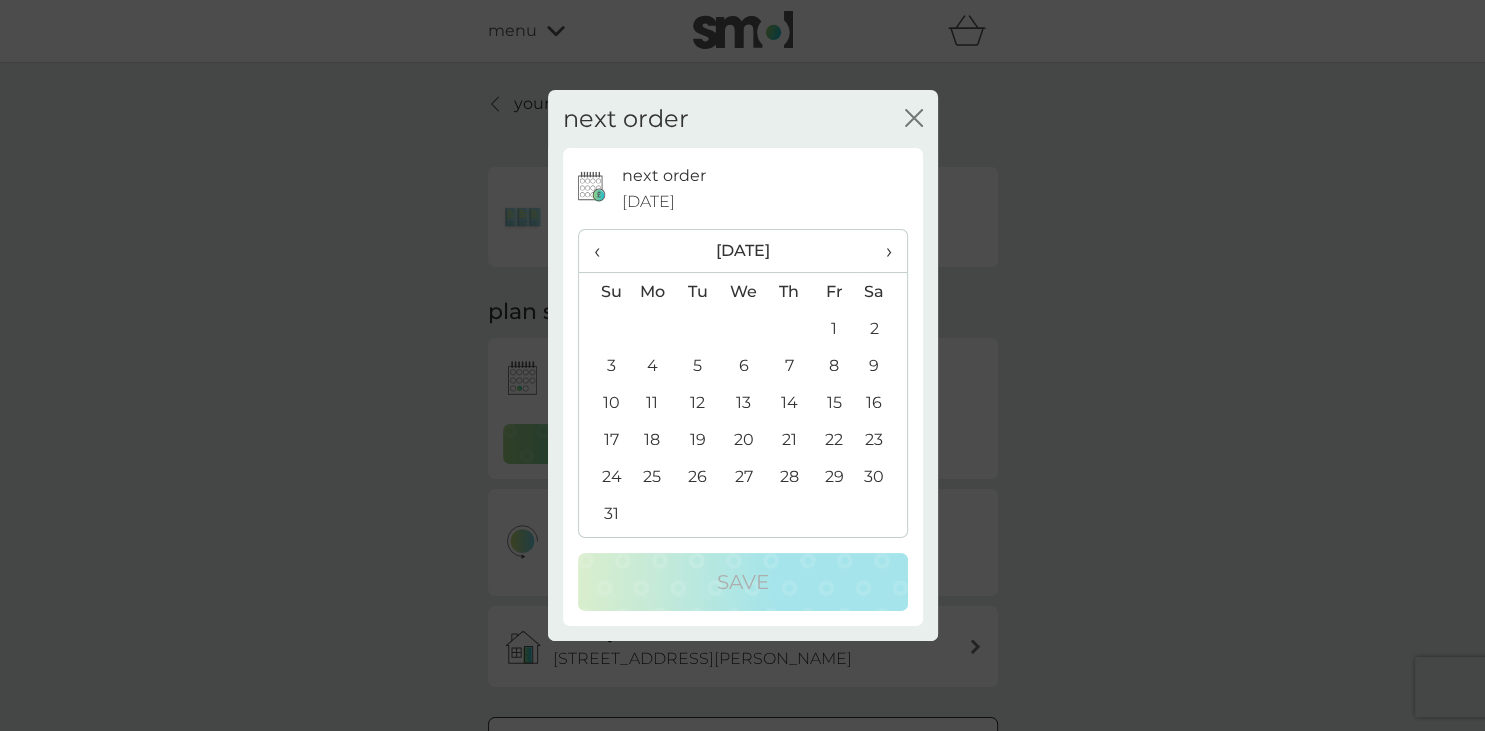 click on "11" at bounding box center [653, 402] 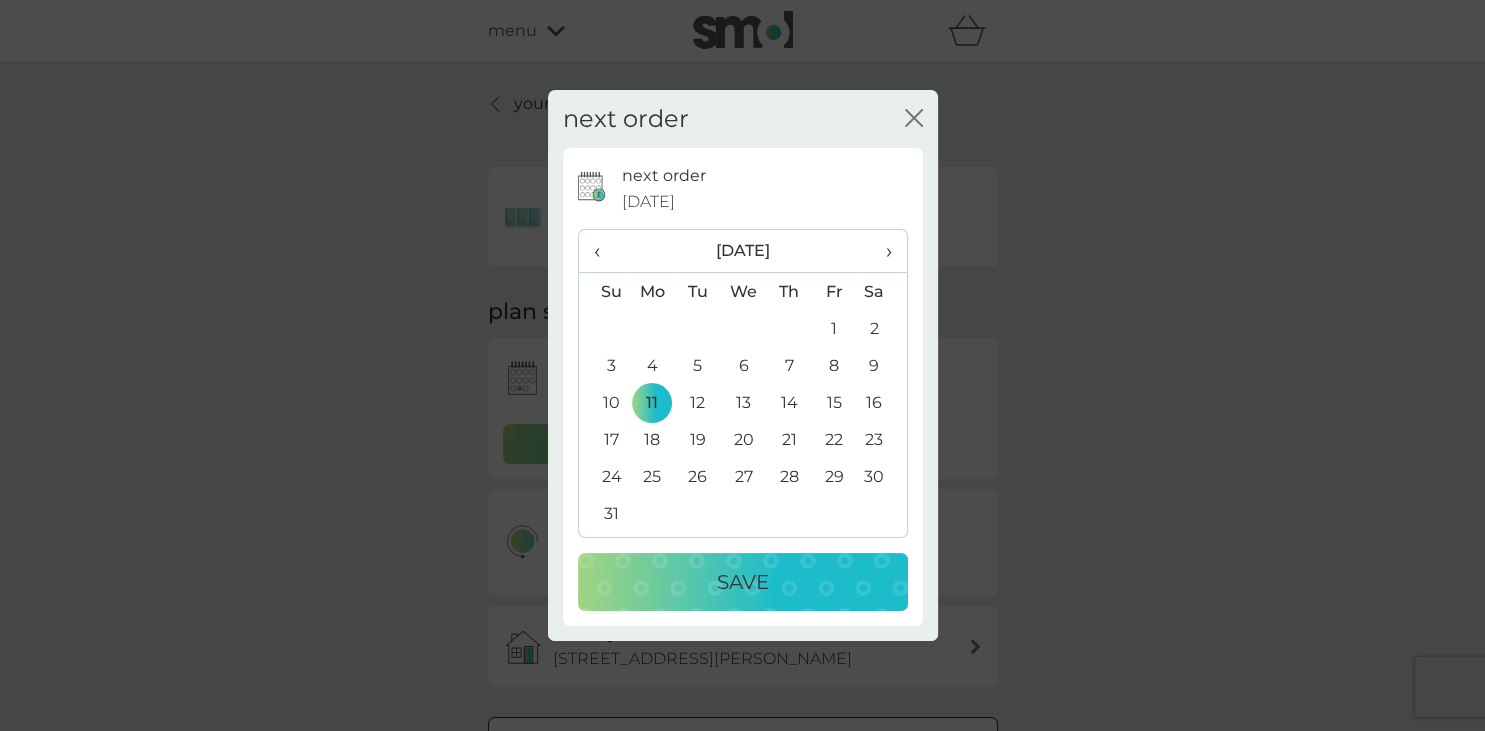 click on "Save" at bounding box center [743, 582] 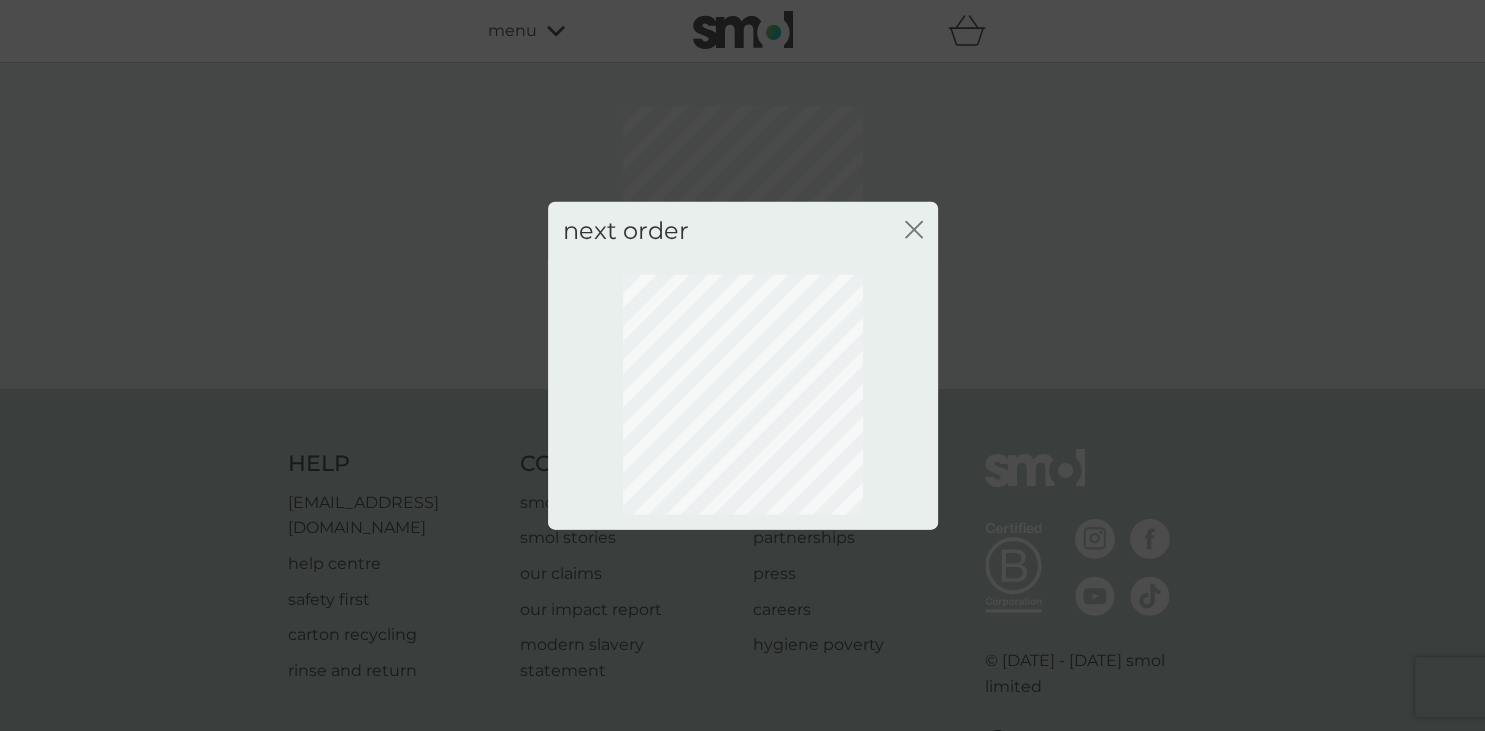 click on "close" 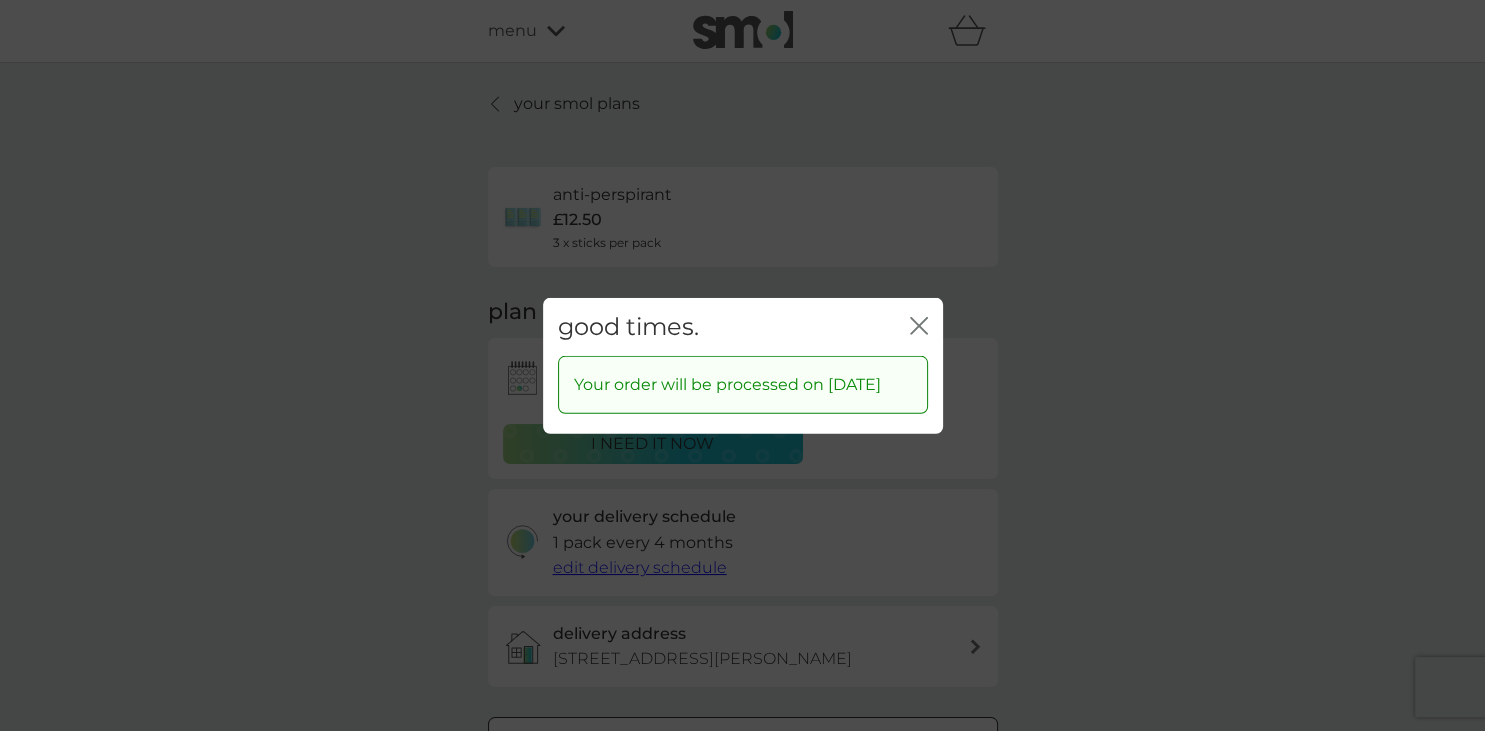 click 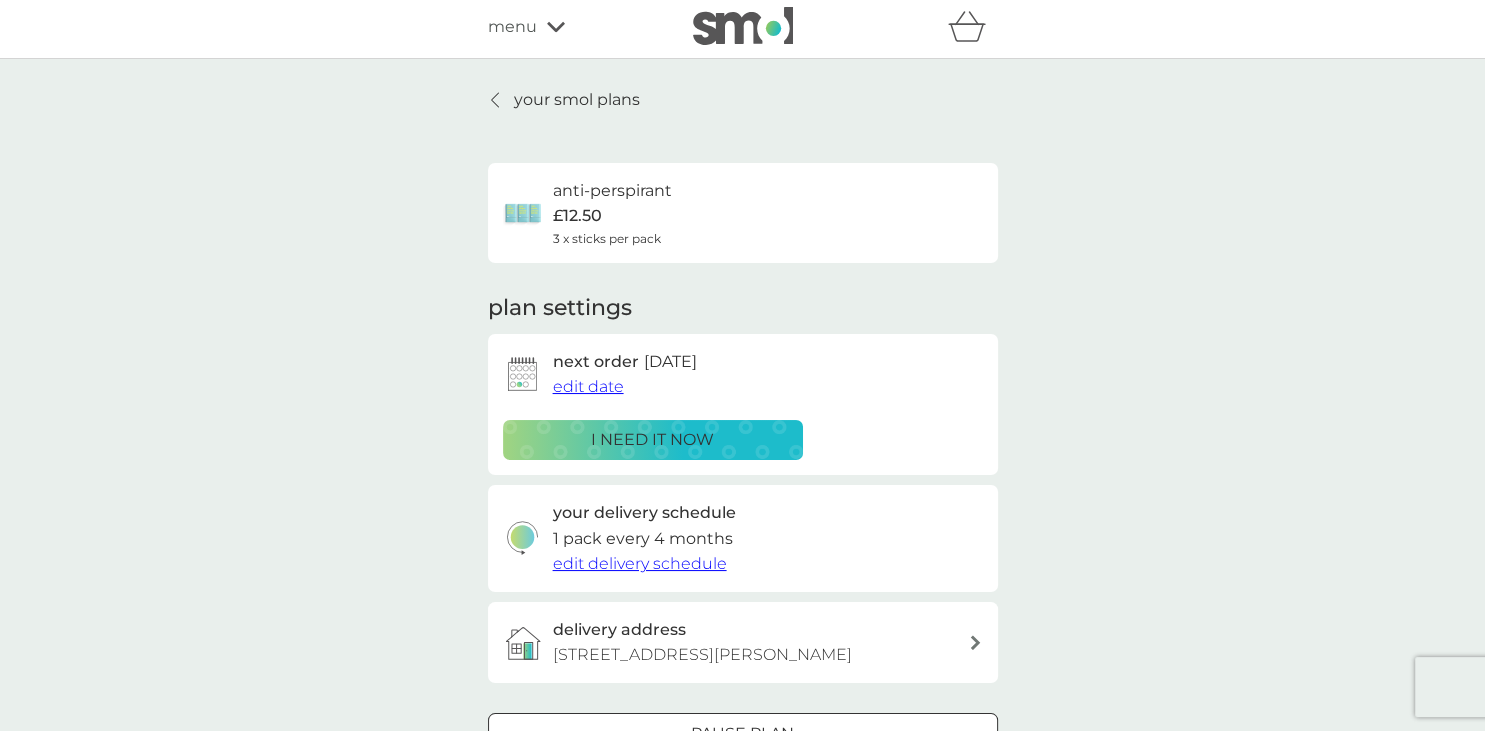 scroll, scrollTop: 0, scrollLeft: 0, axis: both 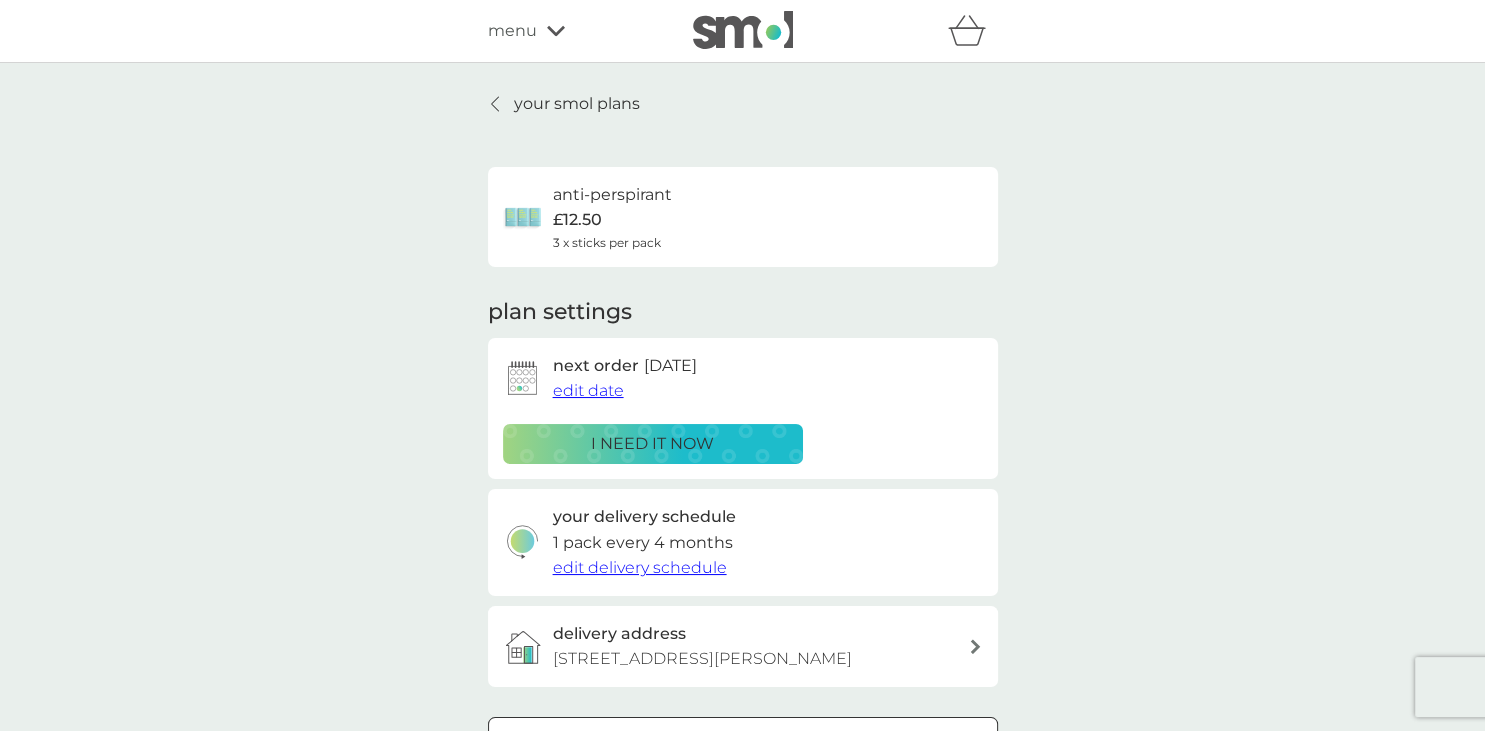 click on "your smol plans" at bounding box center (564, 104) 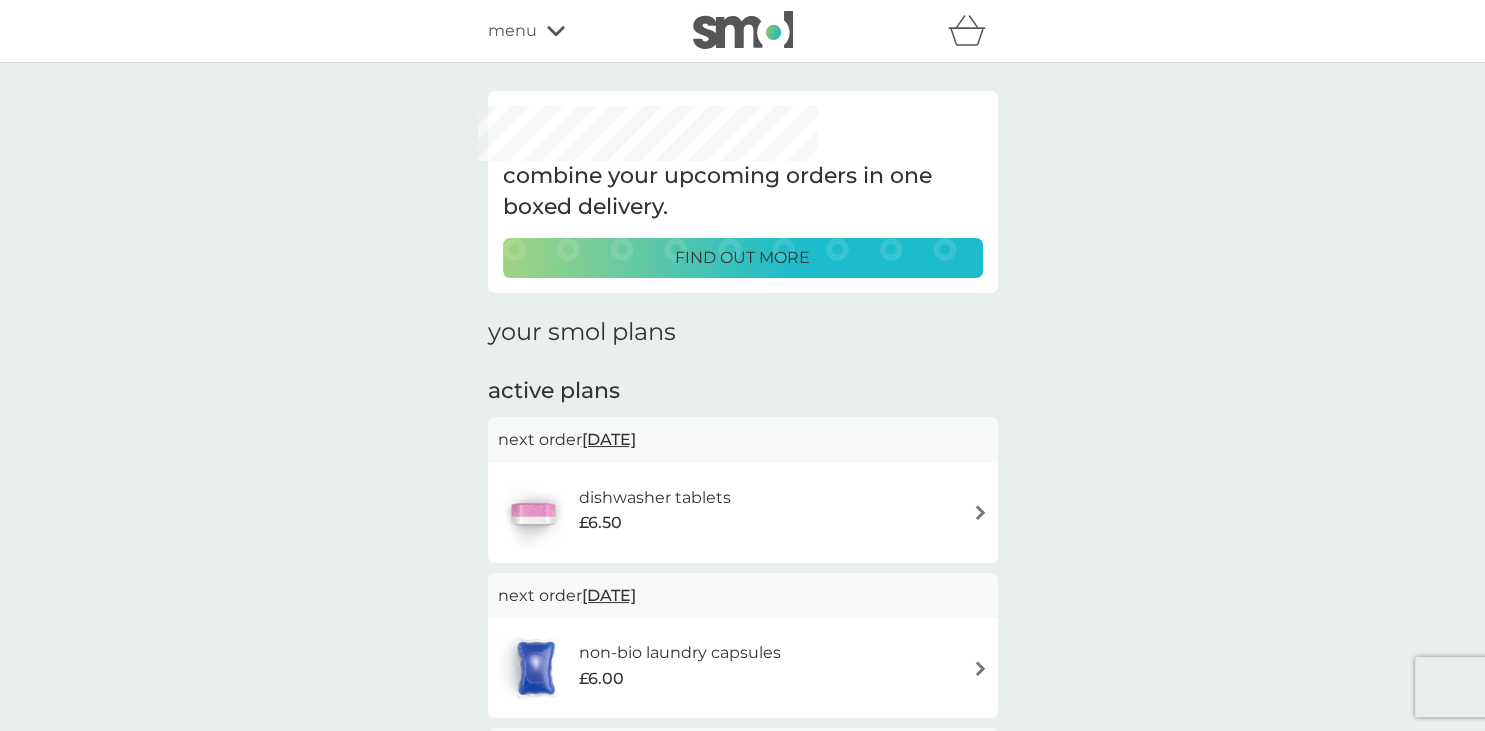 click at bounding box center (980, 512) 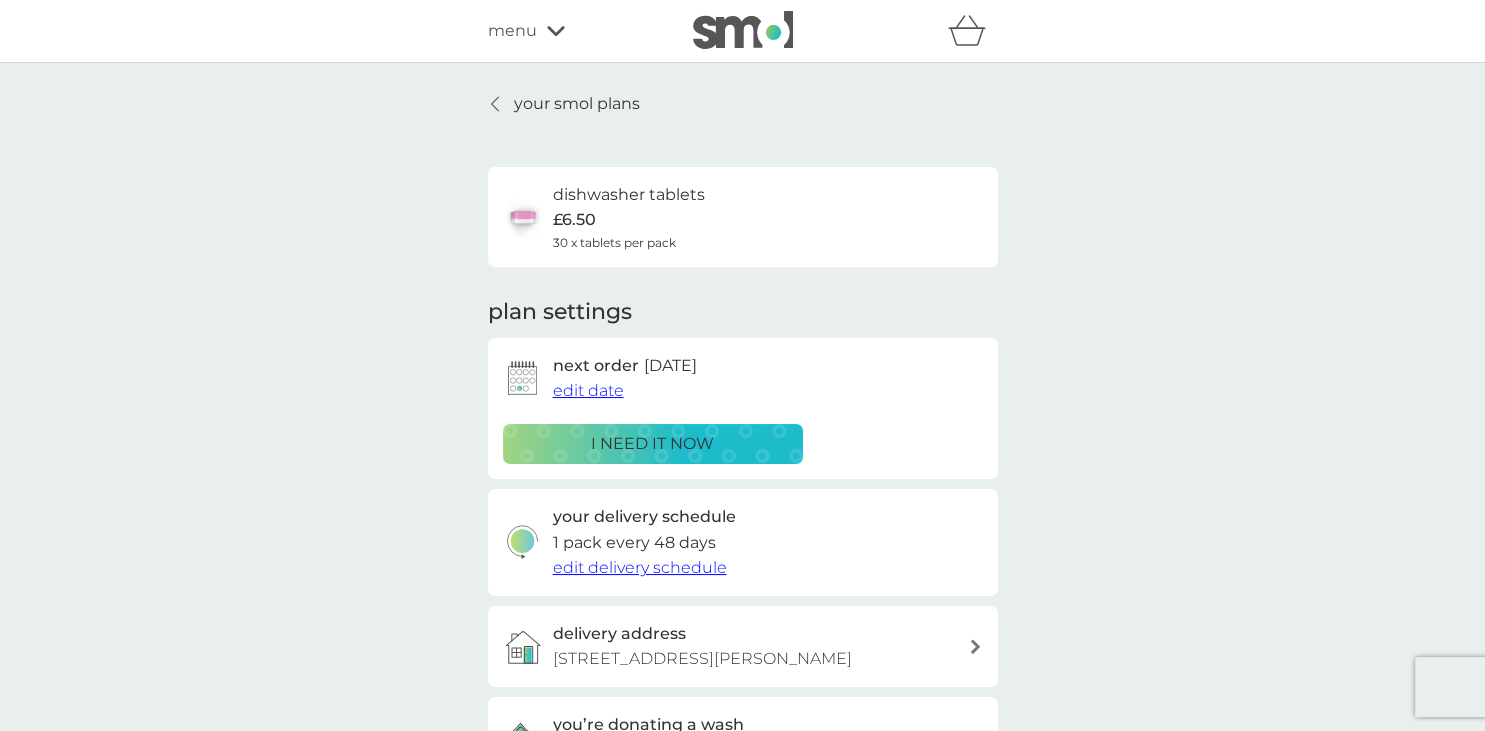 click on "edit date" at bounding box center [588, 390] 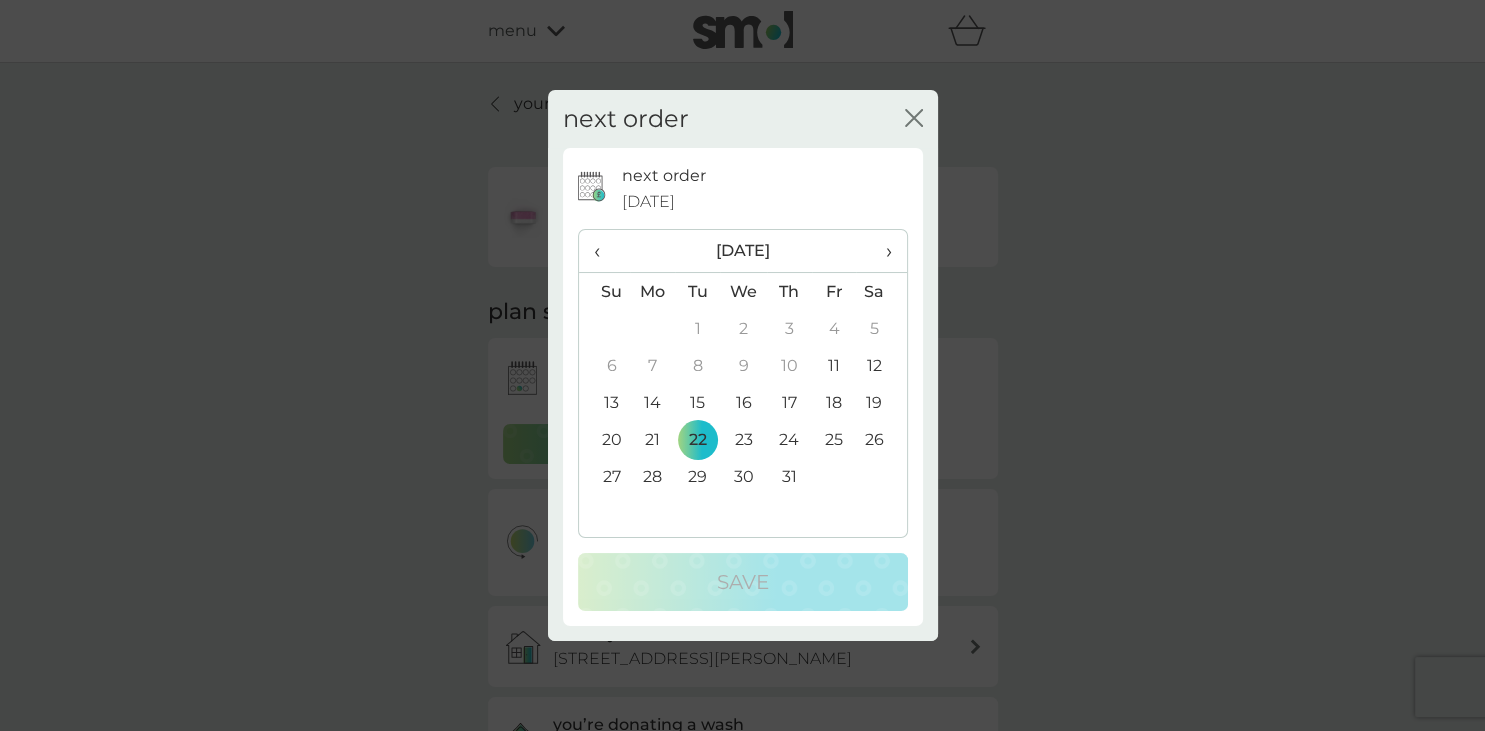 click on "›" at bounding box center [881, 251] 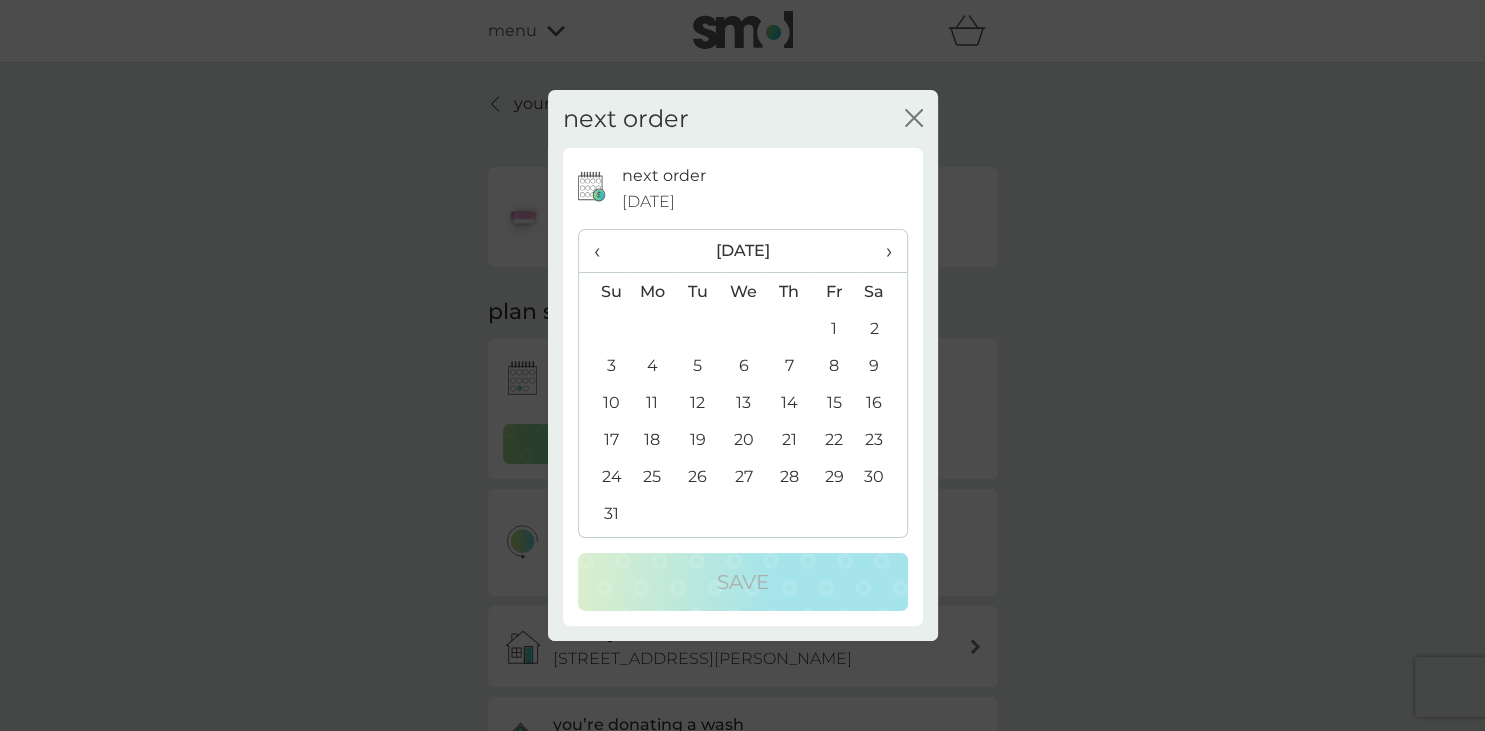 click on "11" at bounding box center (653, 402) 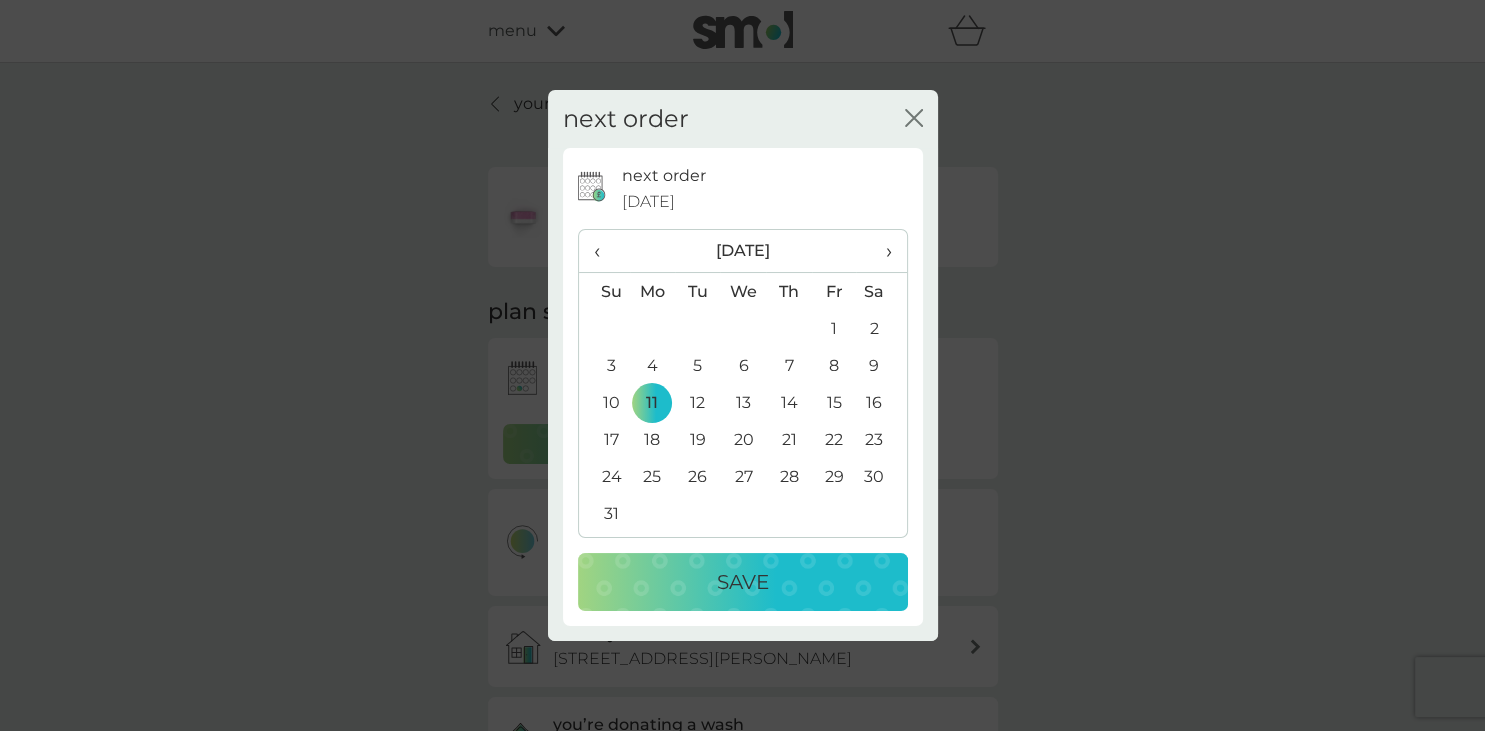 click on "Save" at bounding box center (743, 582) 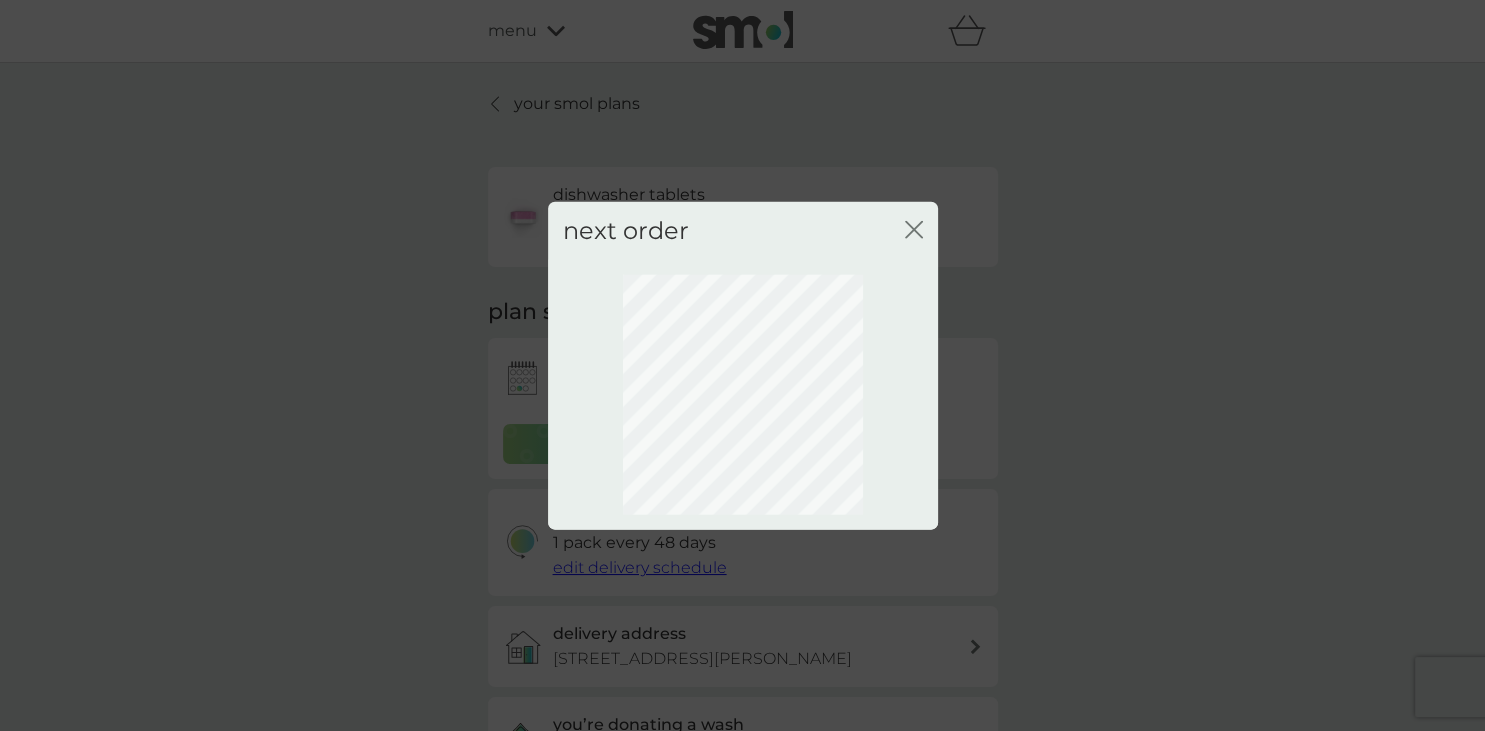 click on "close" 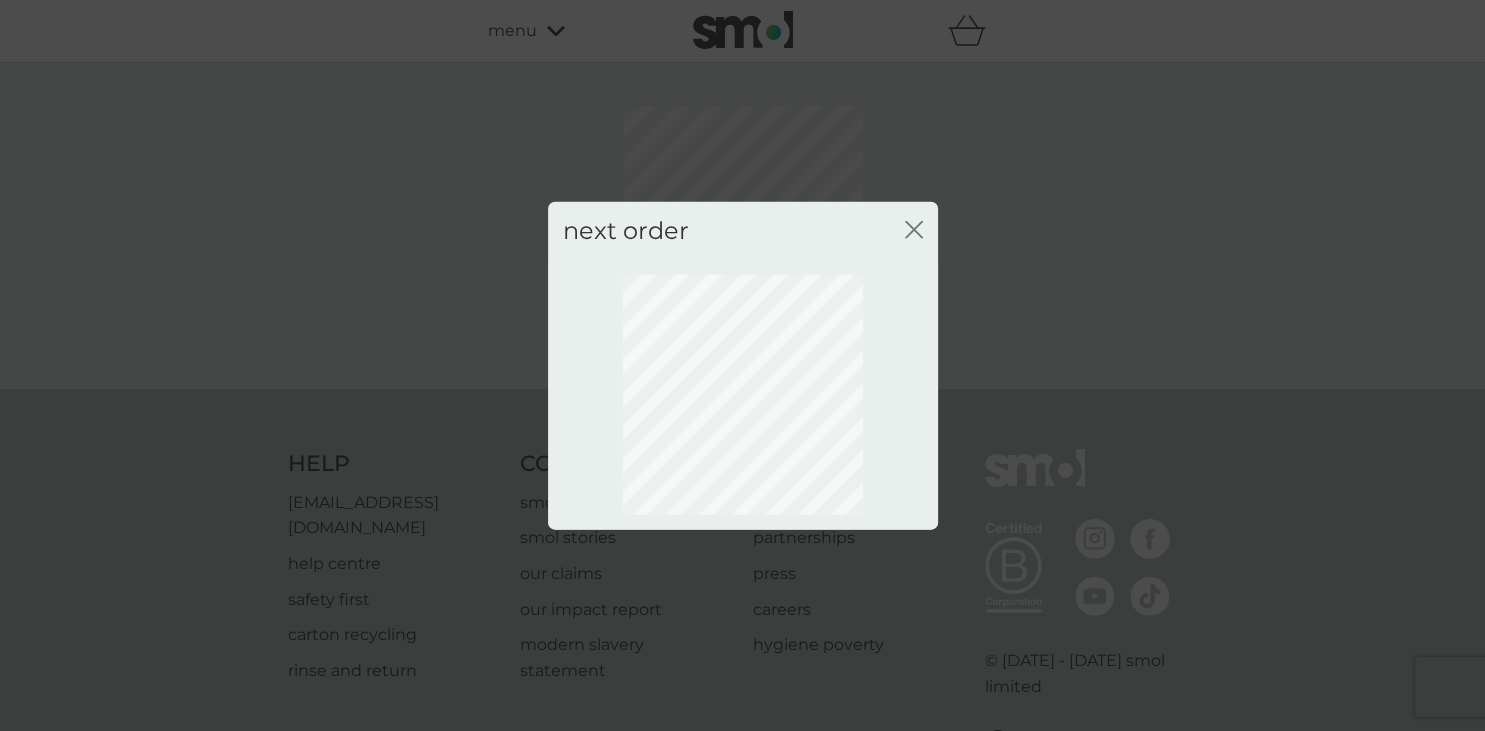 click on "close" 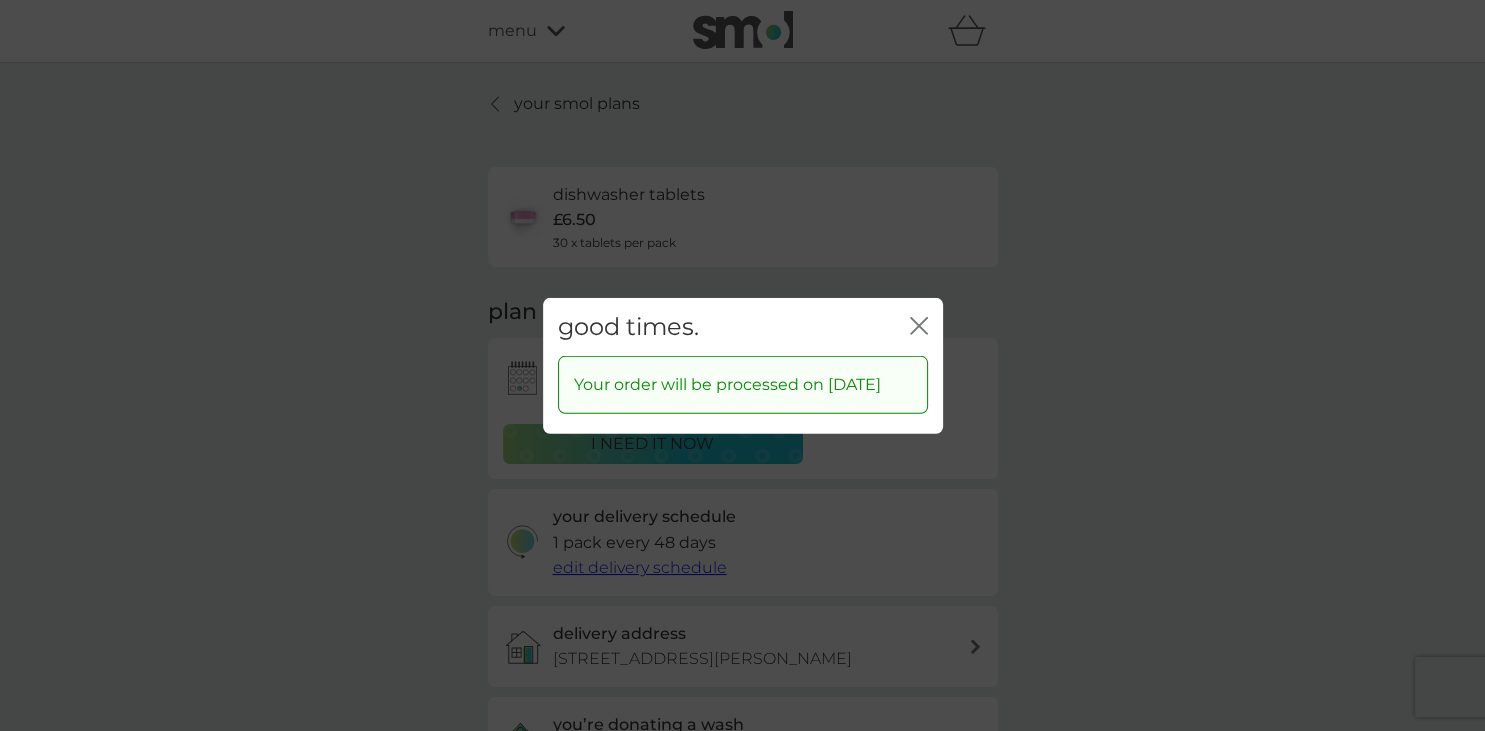 click on "close" 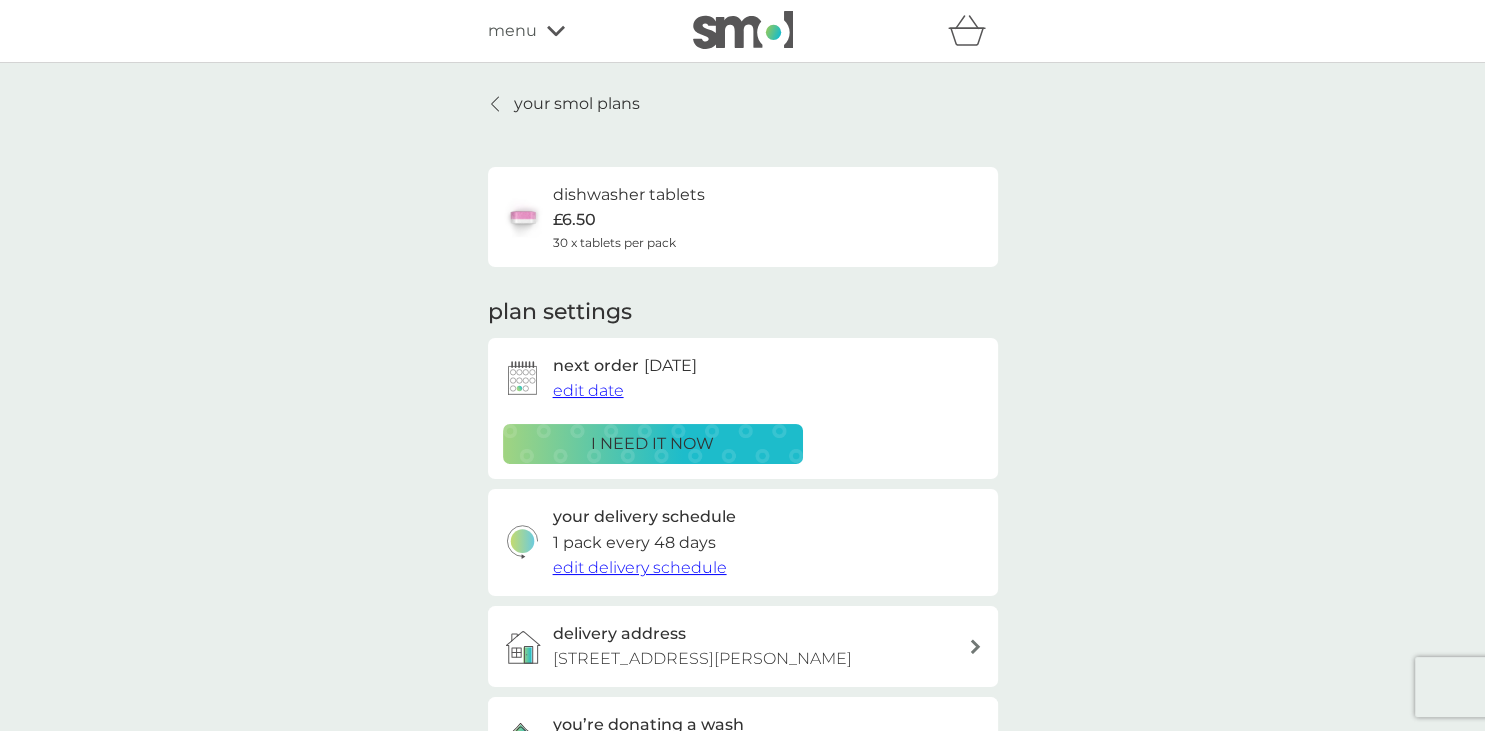 click 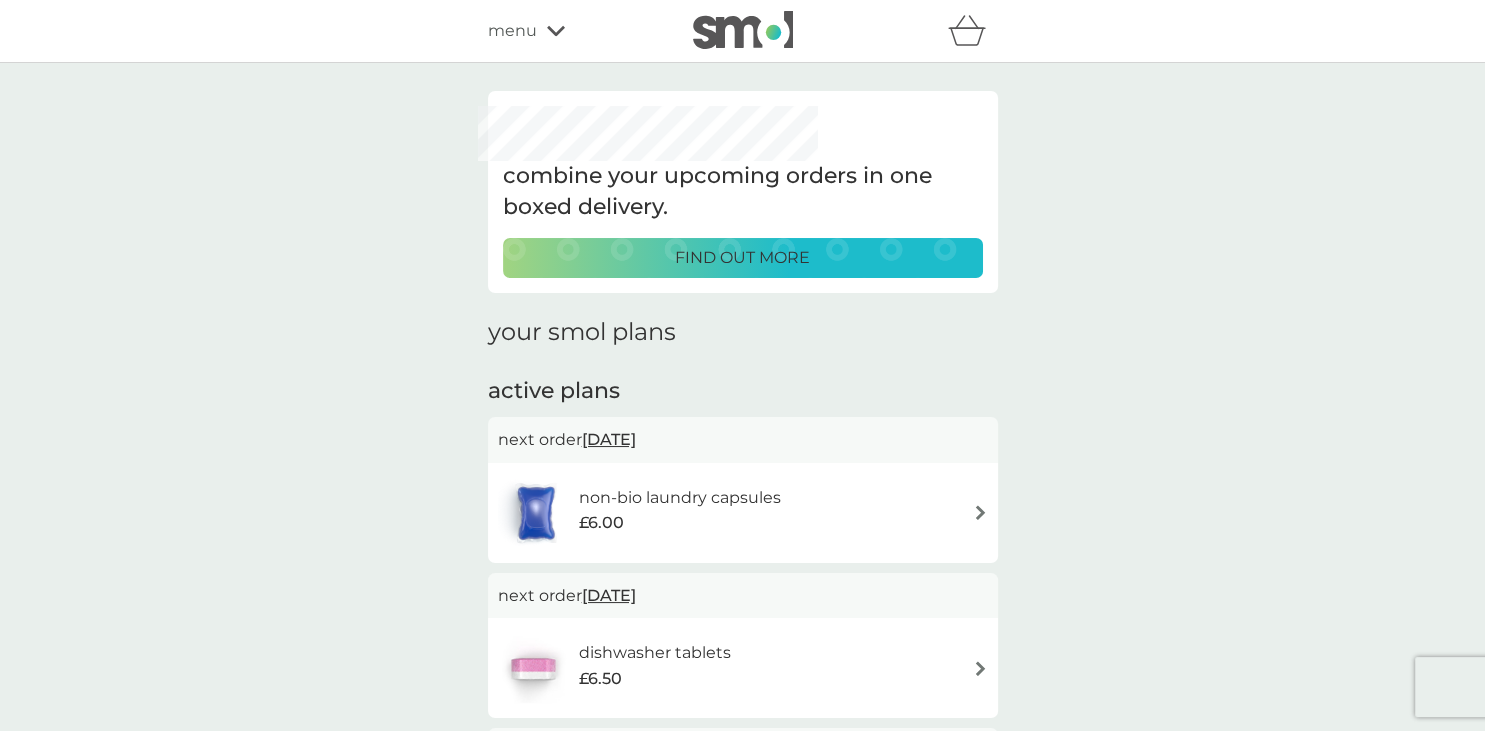 click at bounding box center [980, 512] 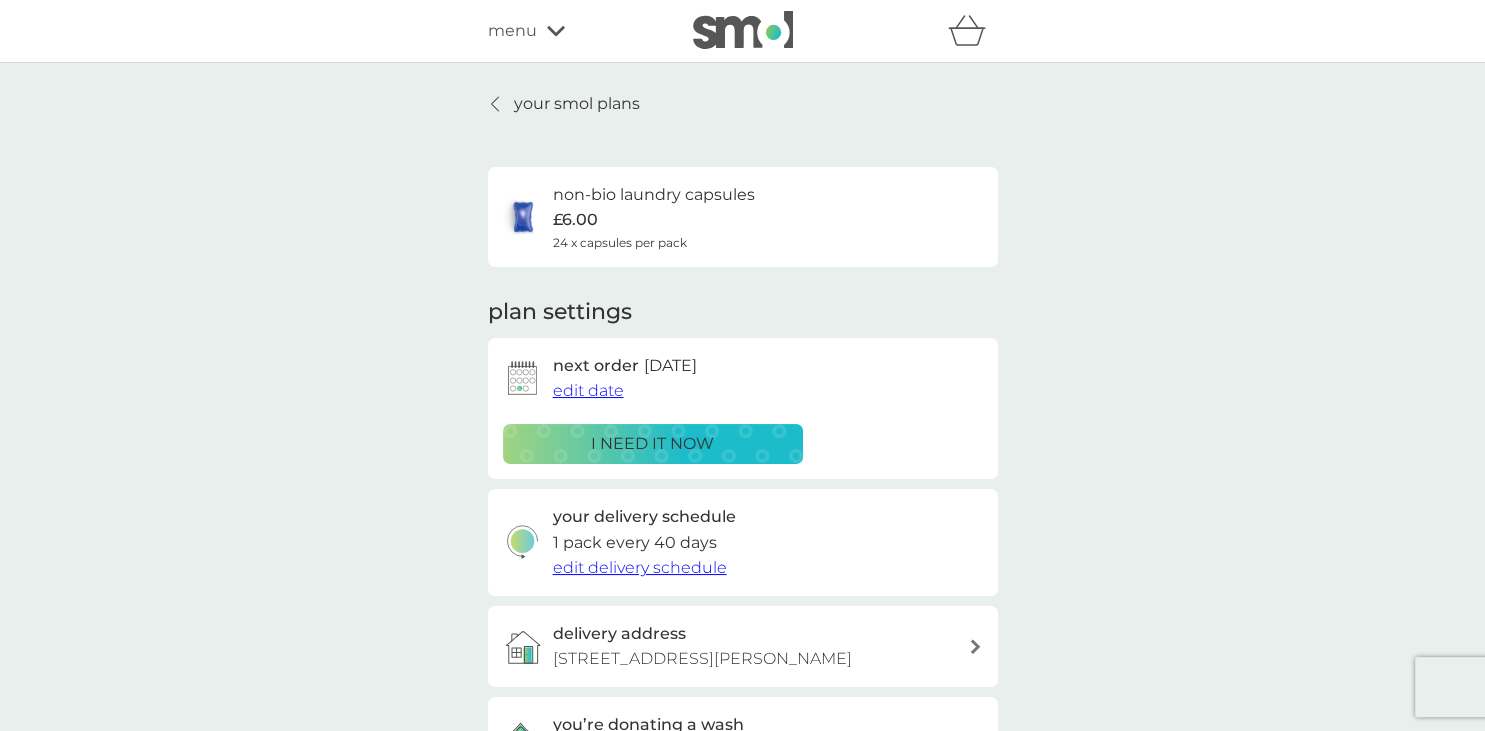 click on "edit date" at bounding box center (588, 390) 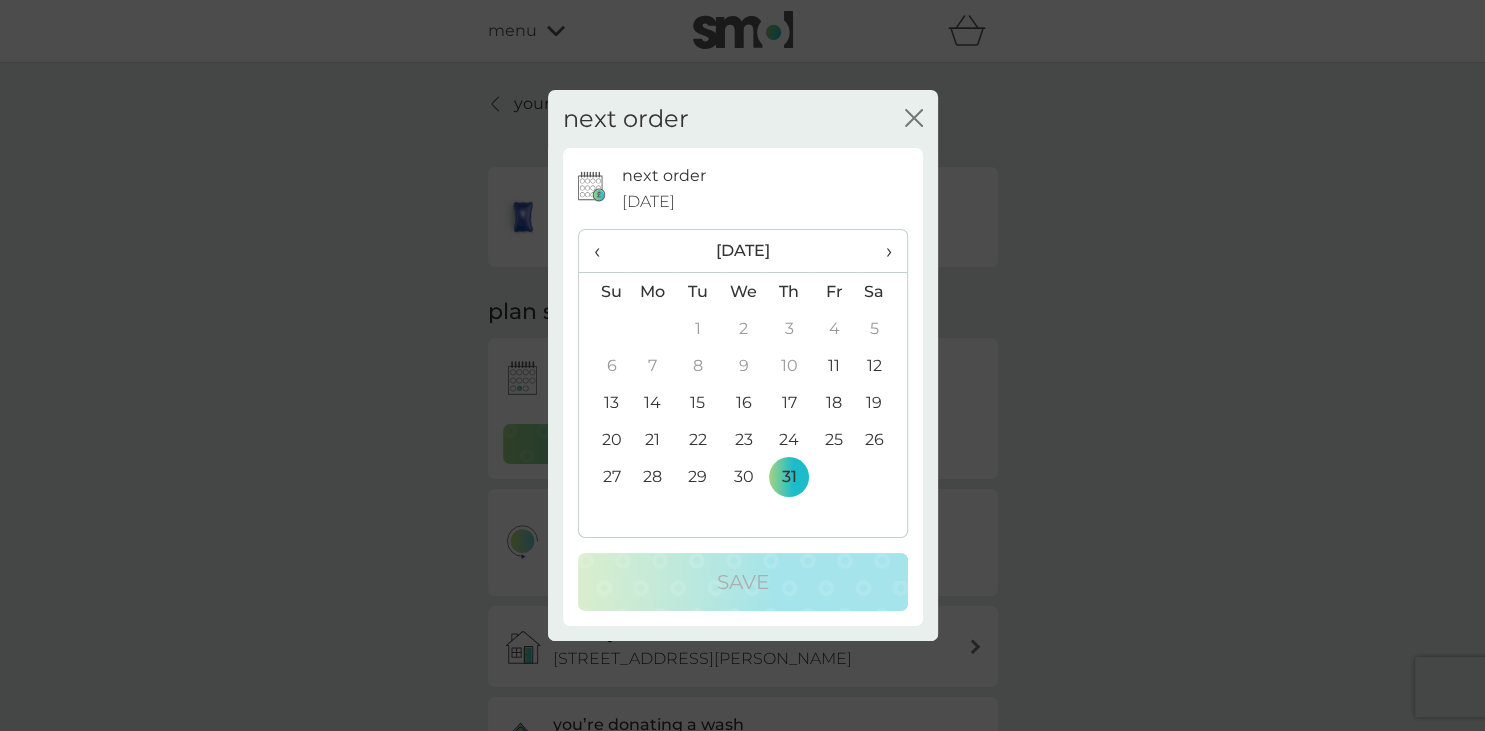 click on "›" at bounding box center [881, 251] 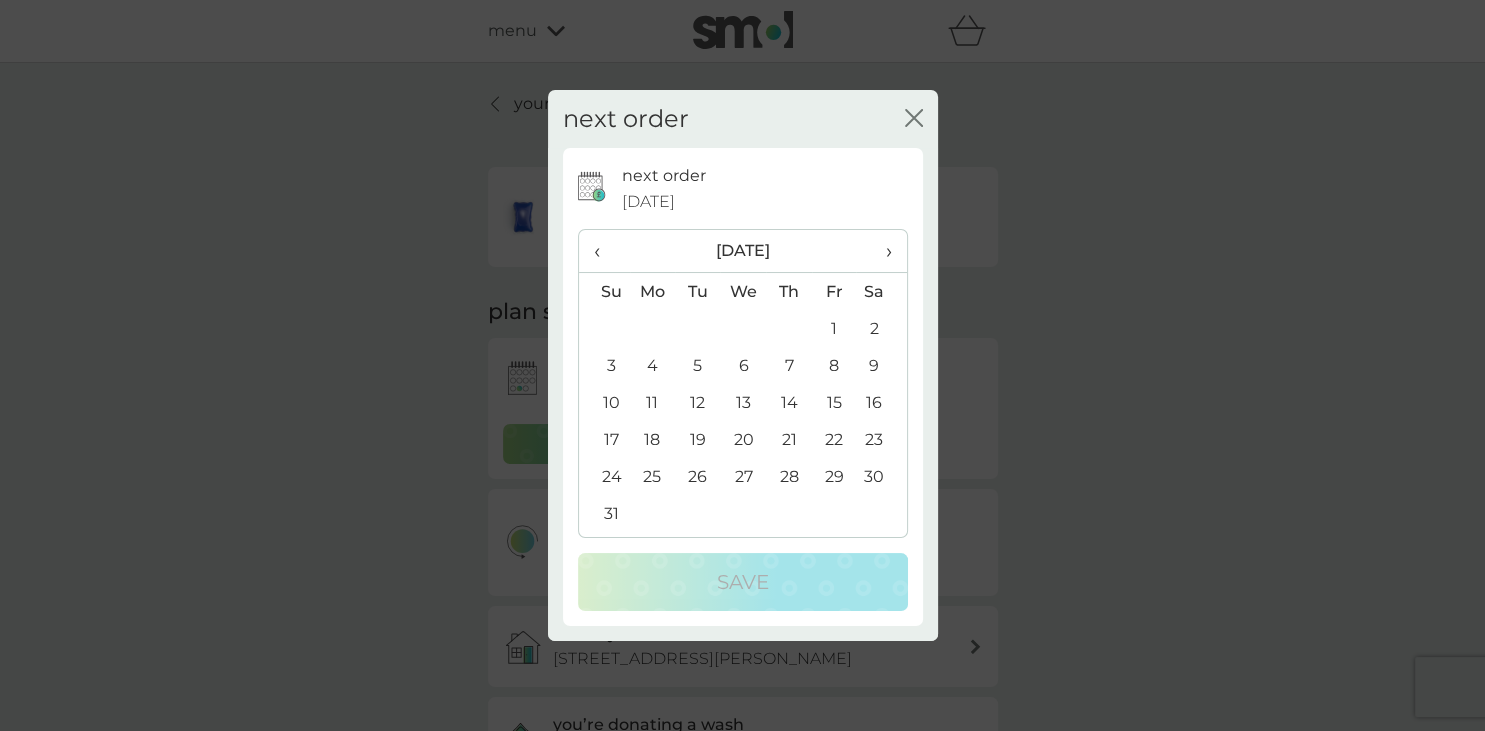 click on "11" at bounding box center [653, 402] 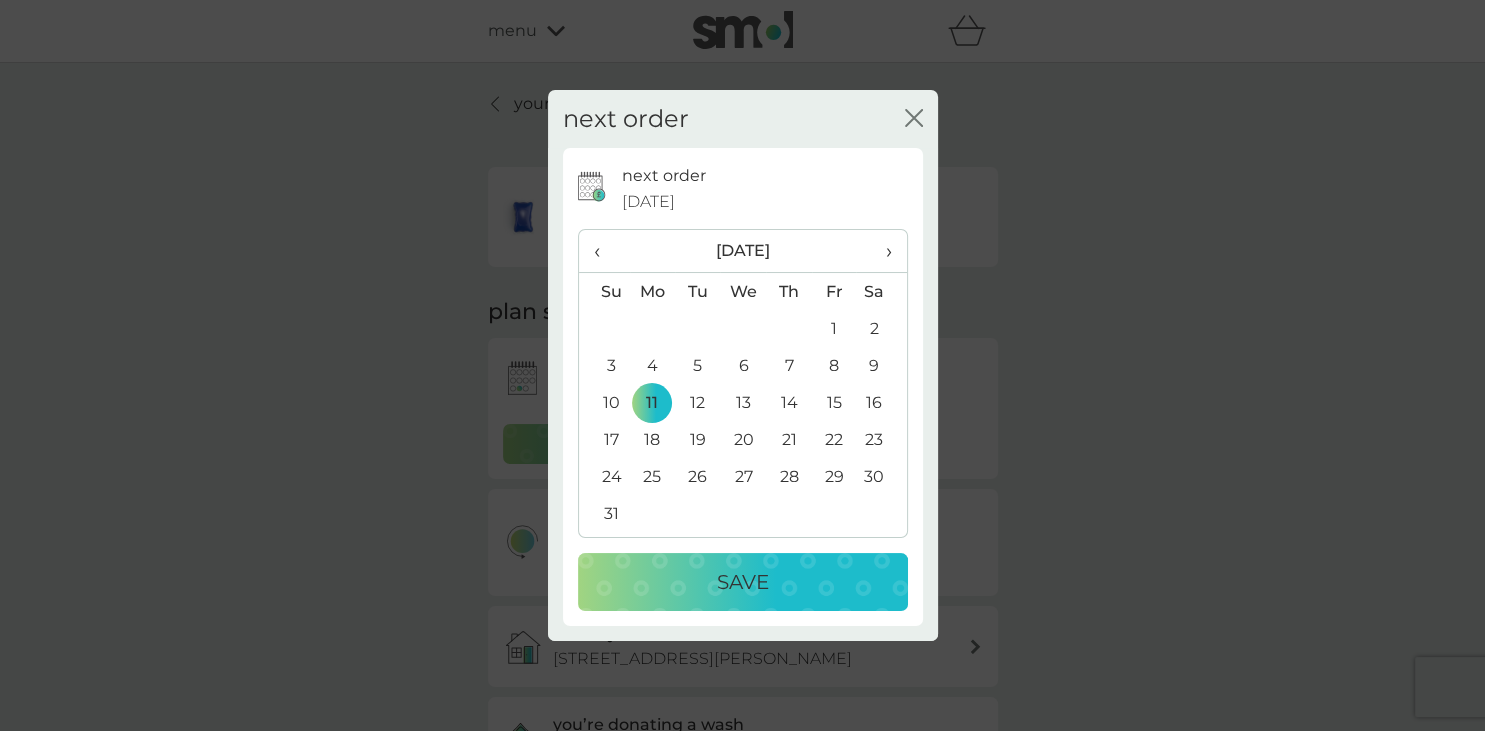 click on "Save" at bounding box center (743, 582) 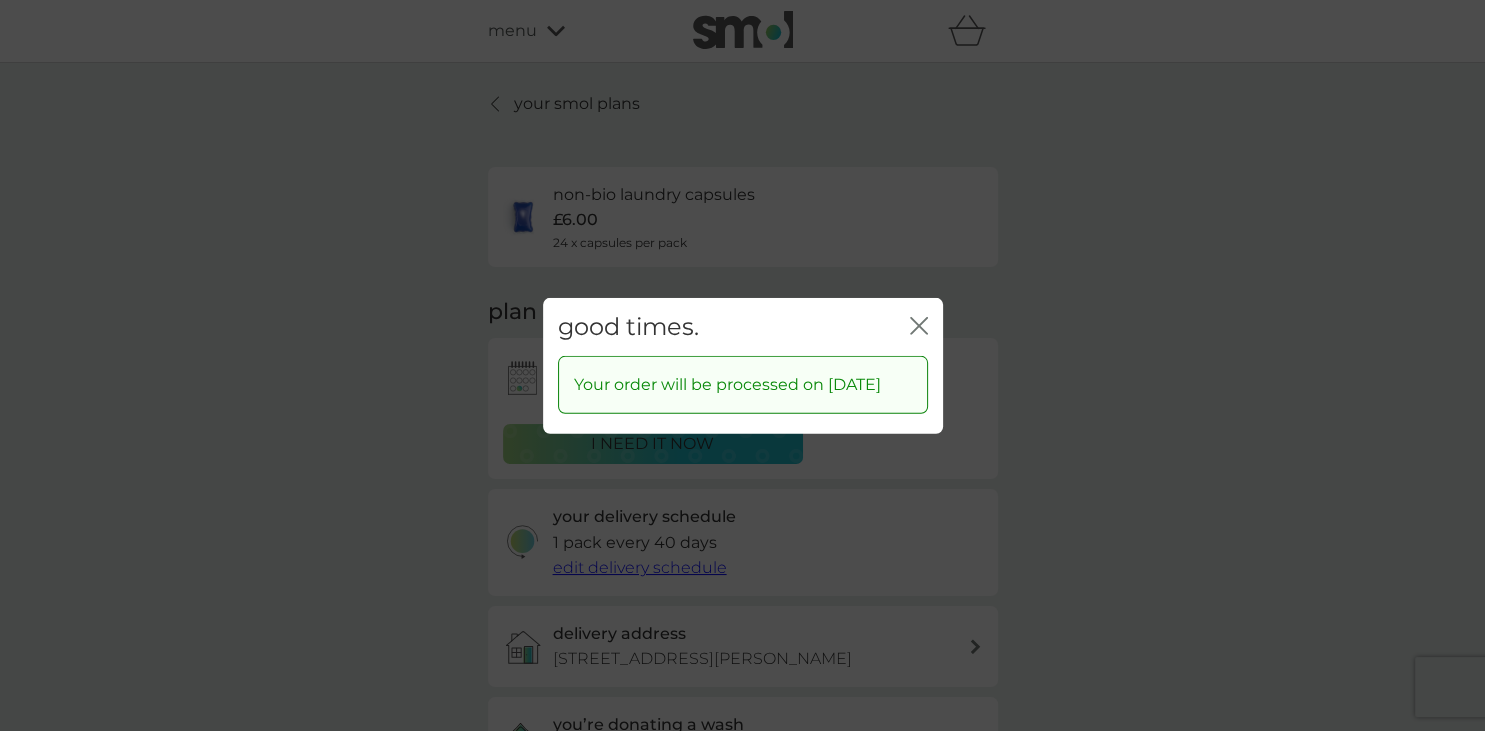 click 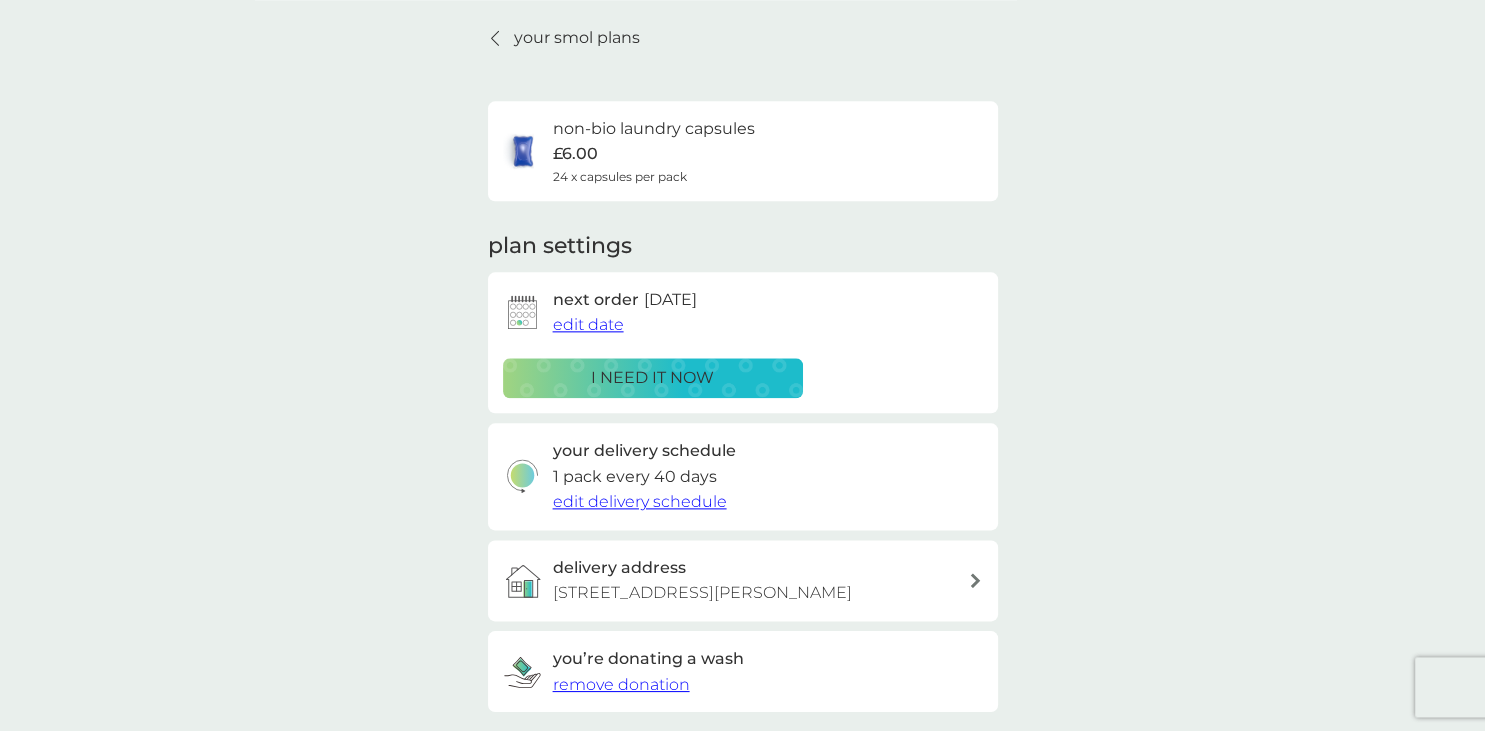 scroll, scrollTop: 0, scrollLeft: 0, axis: both 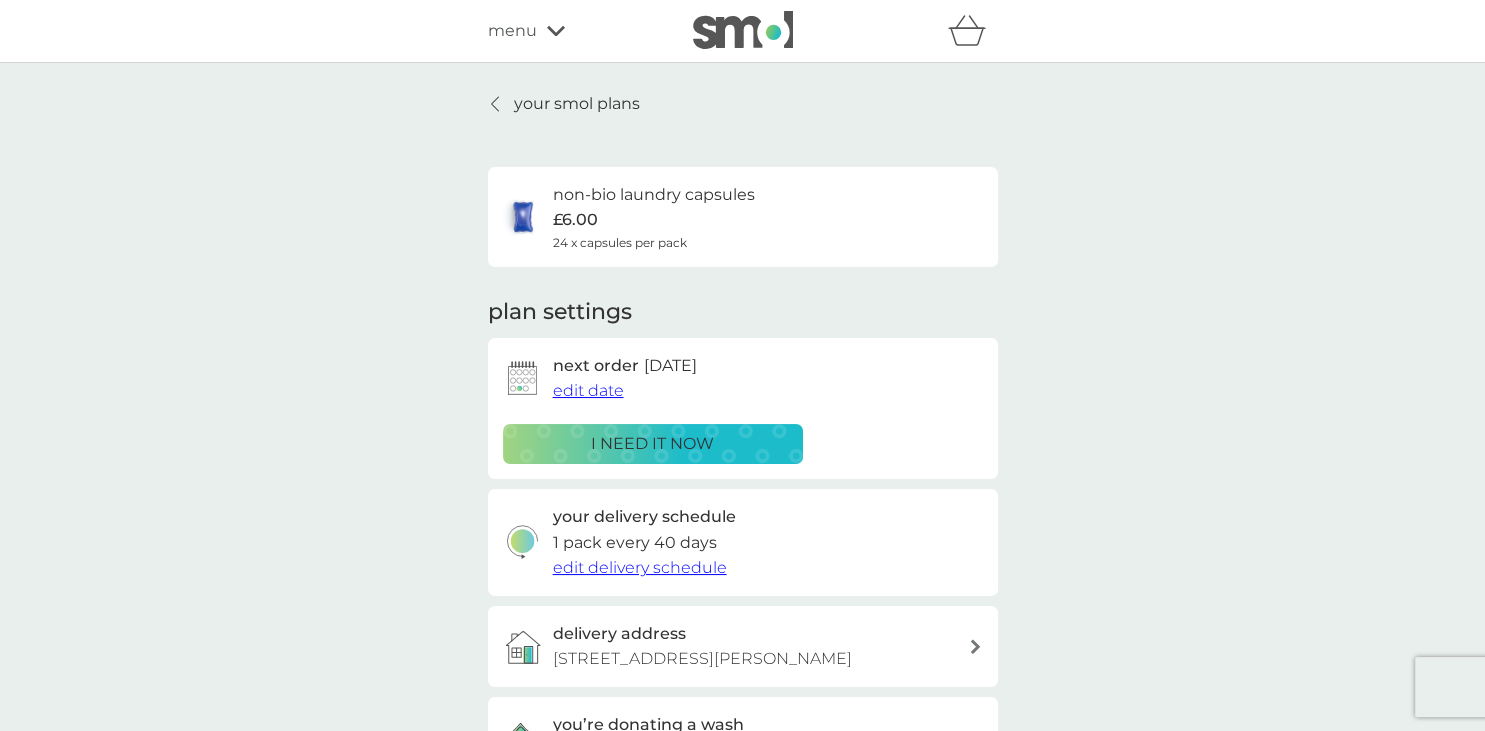 click 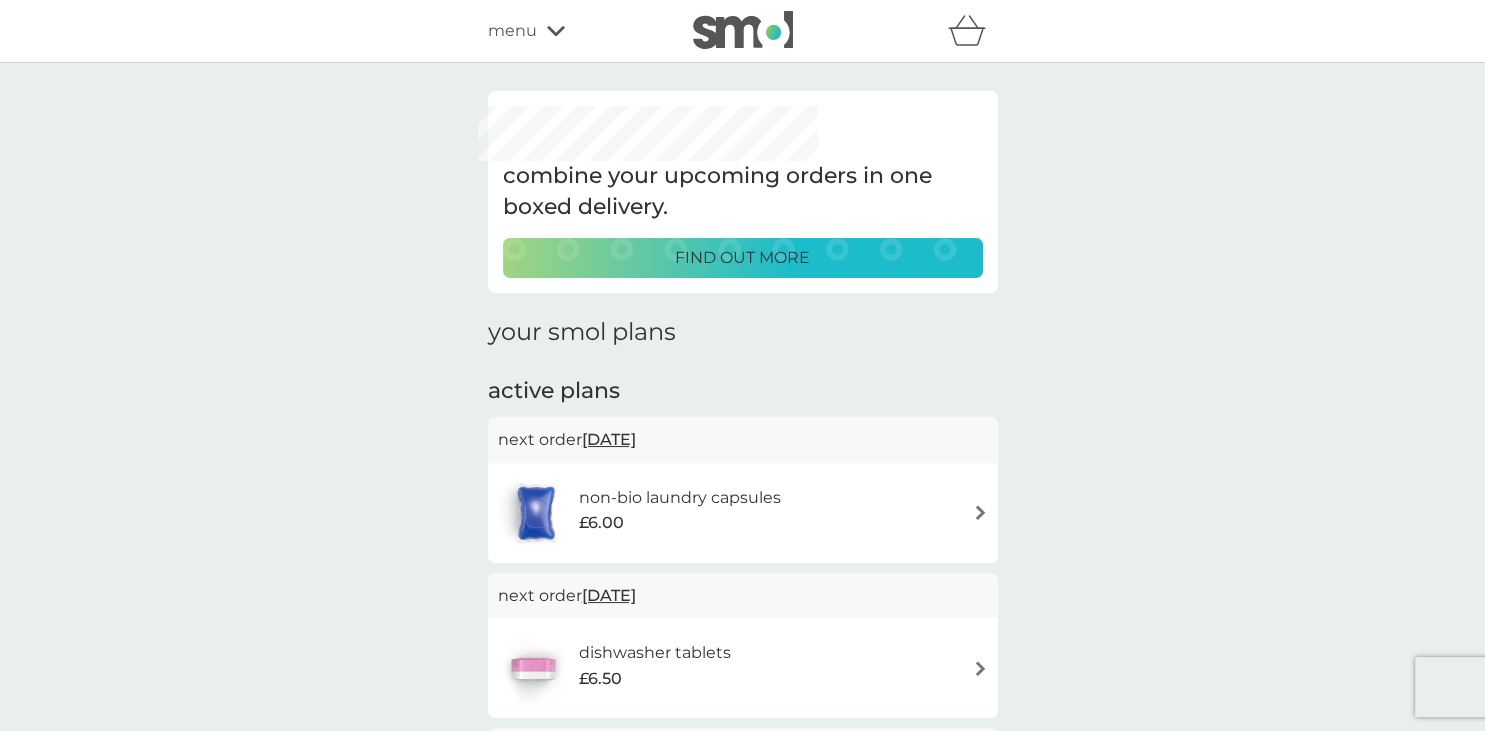 click on "find out more" at bounding box center [742, 258] 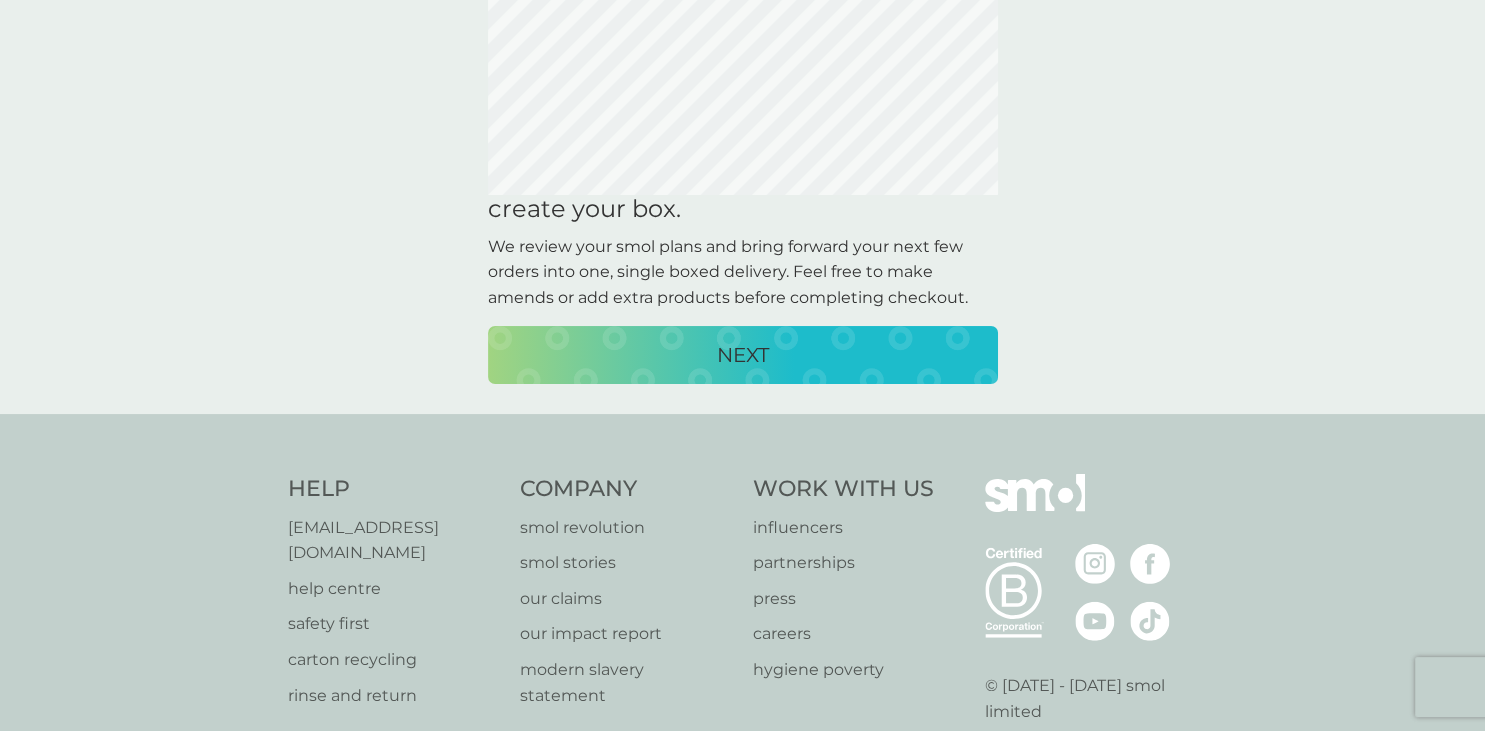 scroll, scrollTop: 155, scrollLeft: 0, axis: vertical 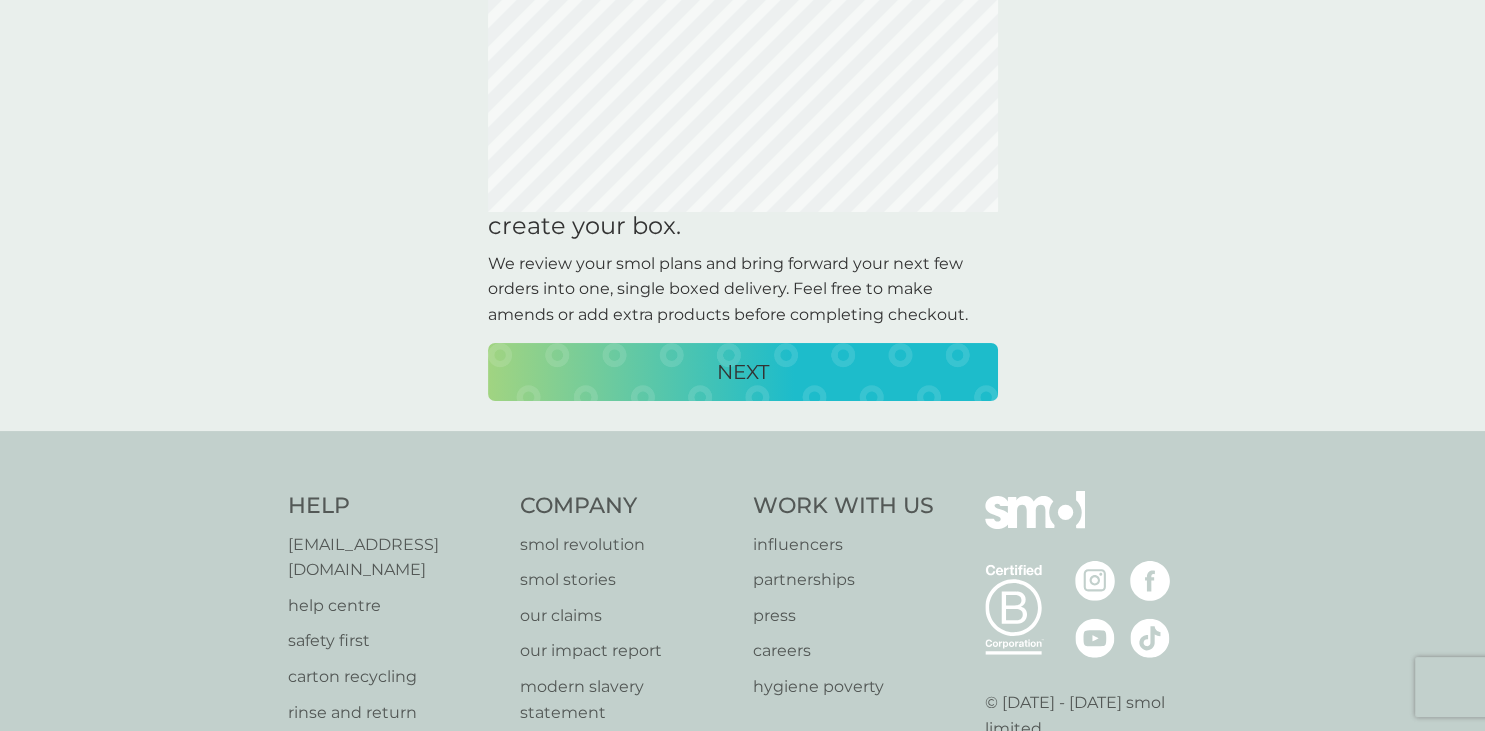 click on "NEXT" at bounding box center [743, 372] 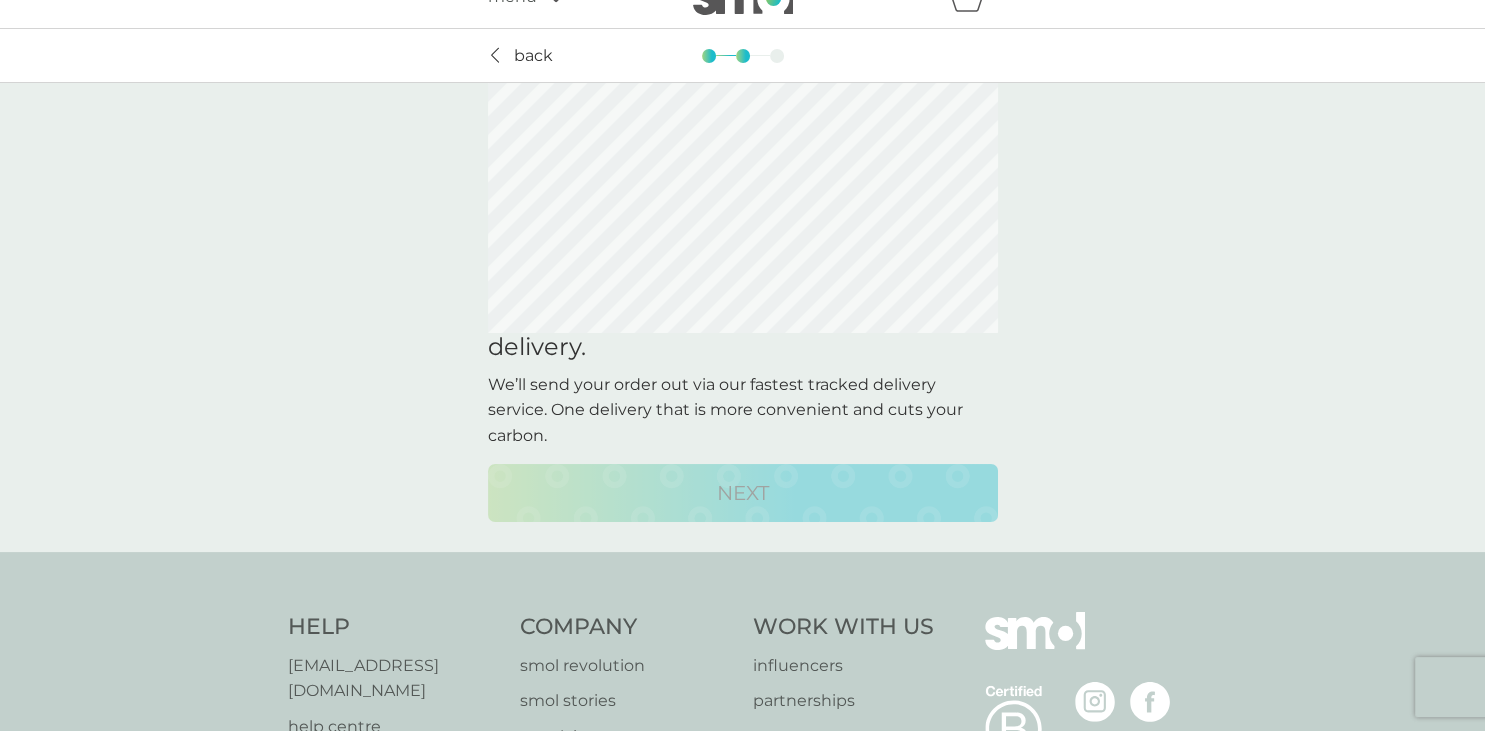 scroll, scrollTop: 0, scrollLeft: 0, axis: both 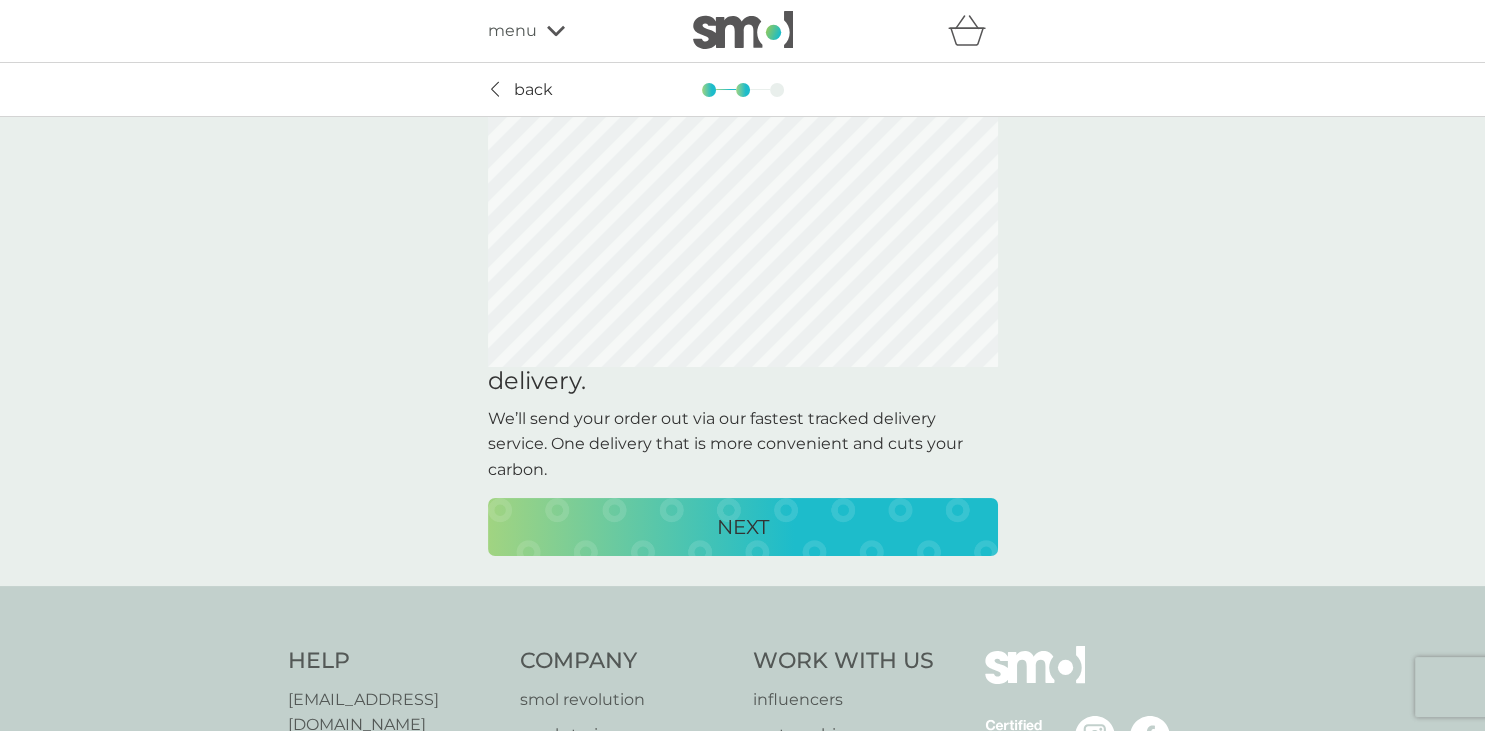 click on "NEXT" at bounding box center [743, 527] 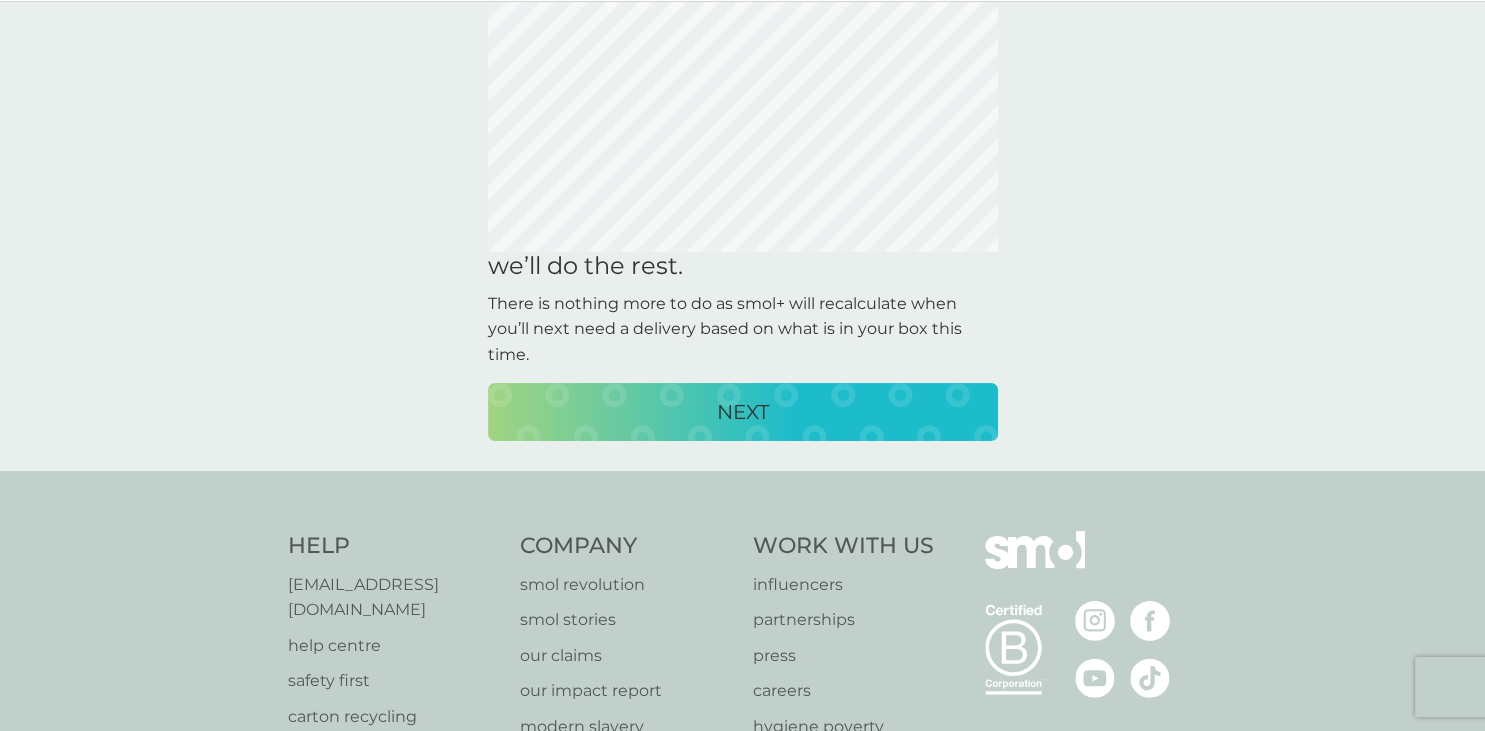 scroll, scrollTop: 0, scrollLeft: 0, axis: both 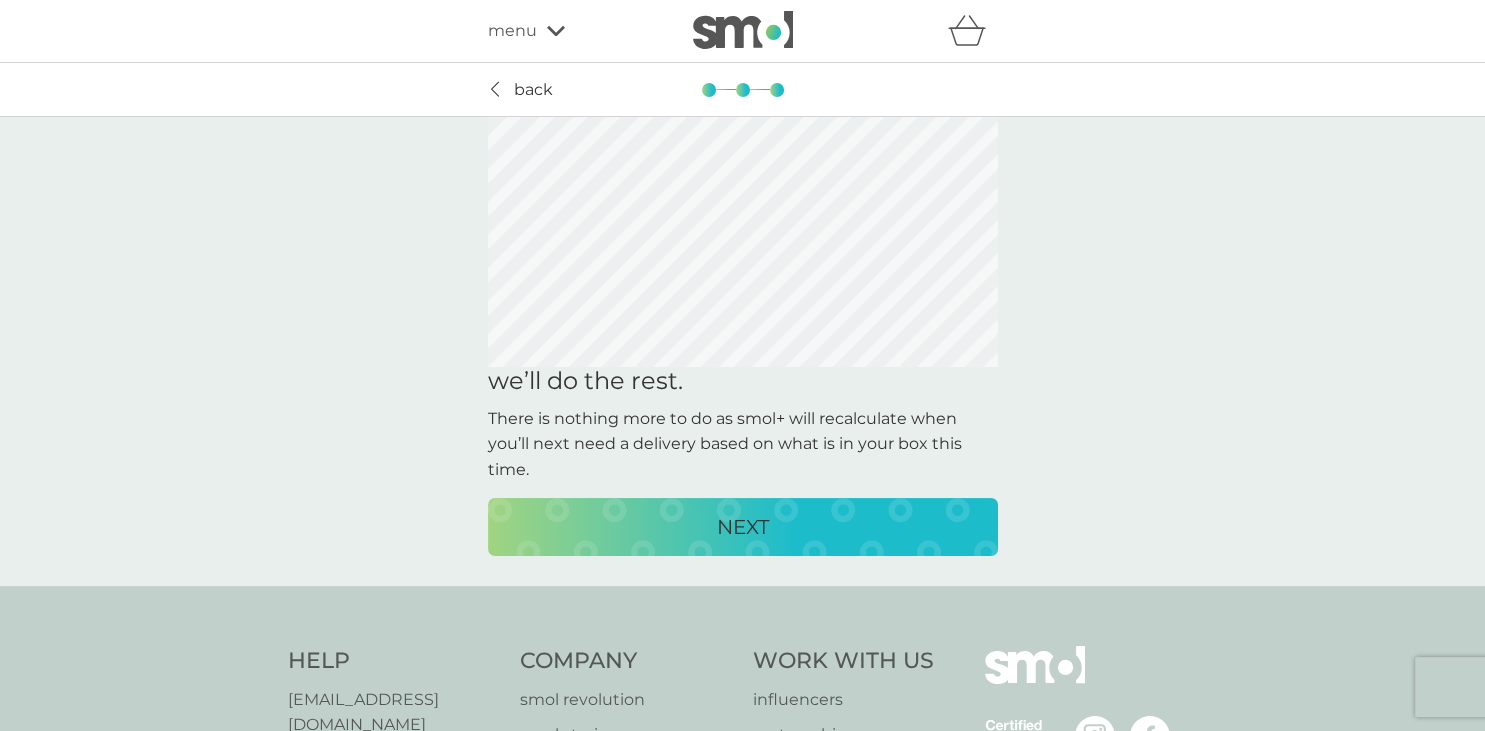 click on "back" 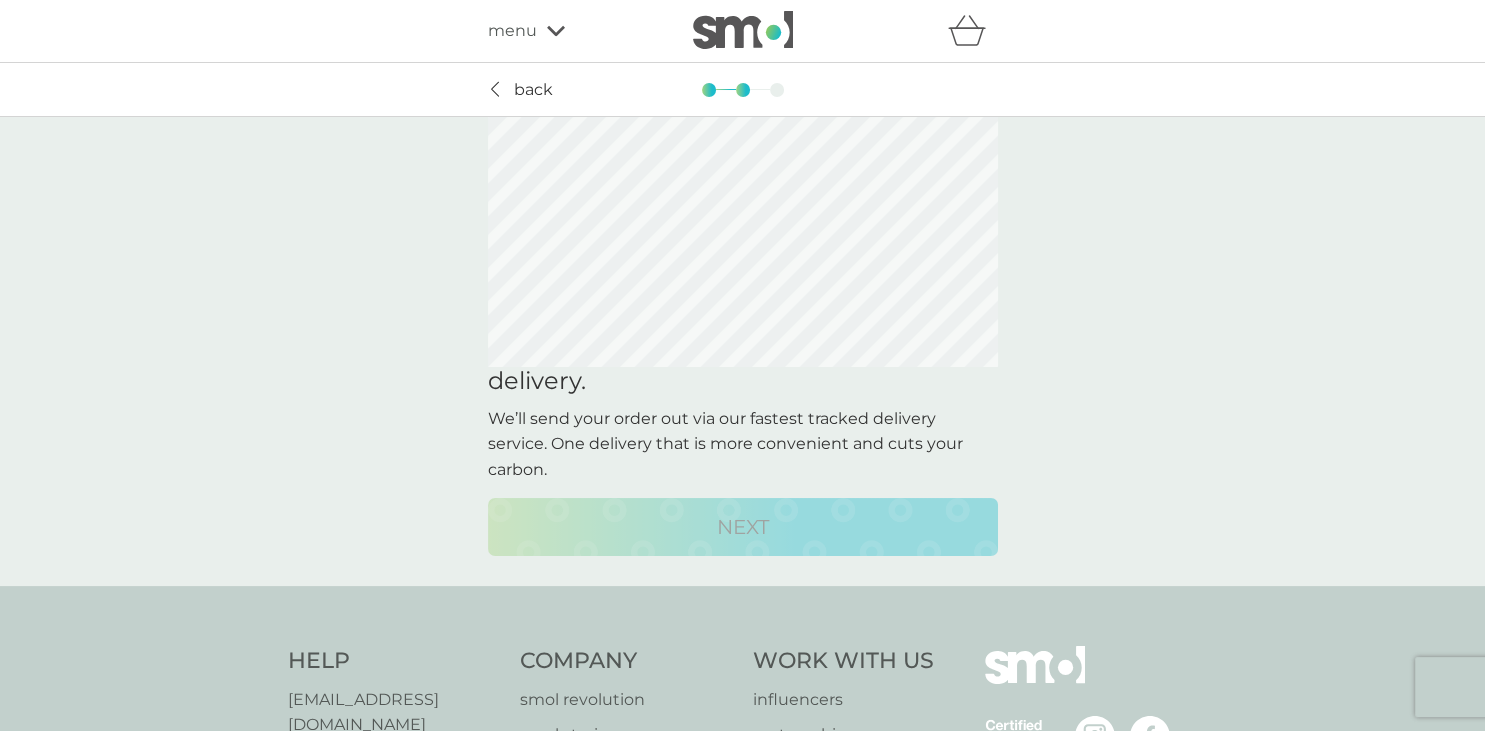 click on "back back" at bounding box center (520, 90) 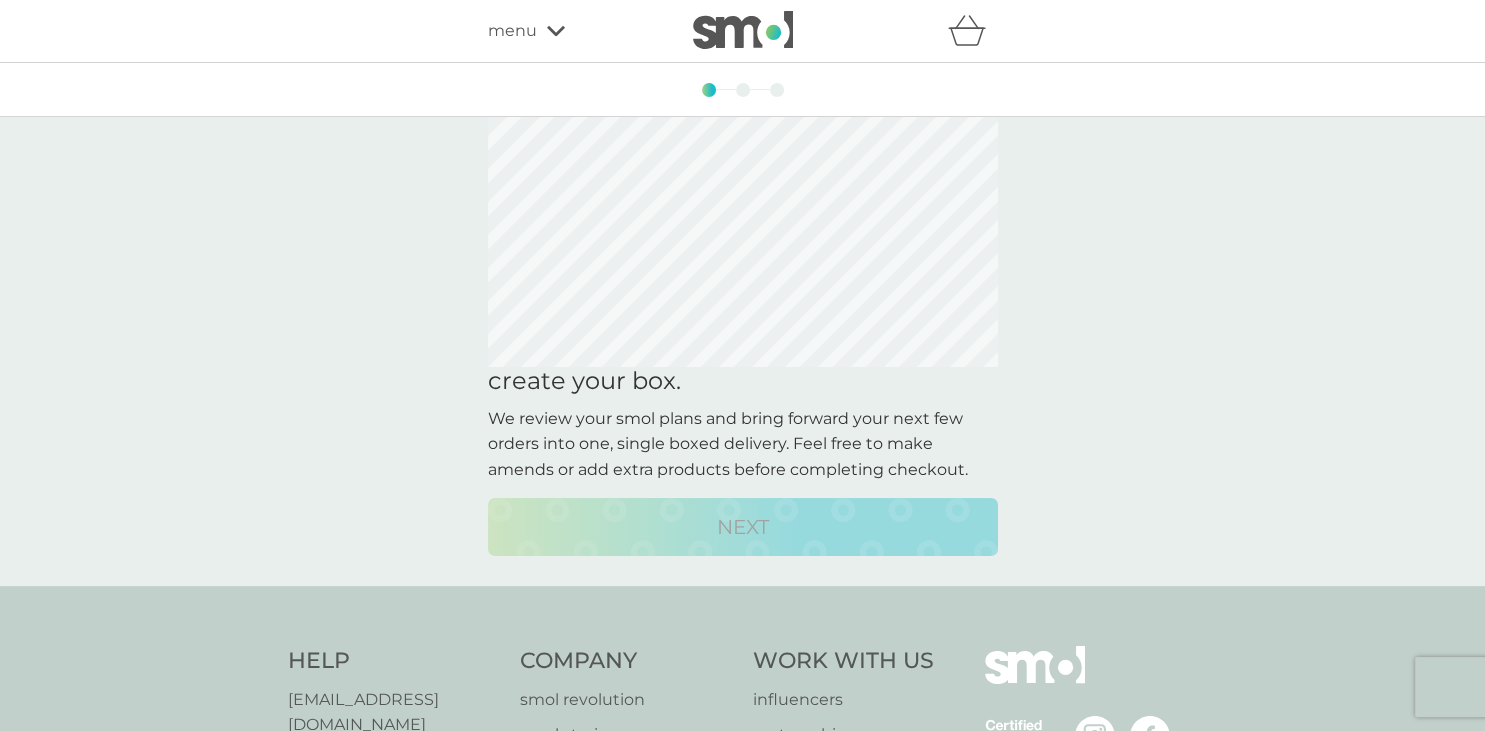 click 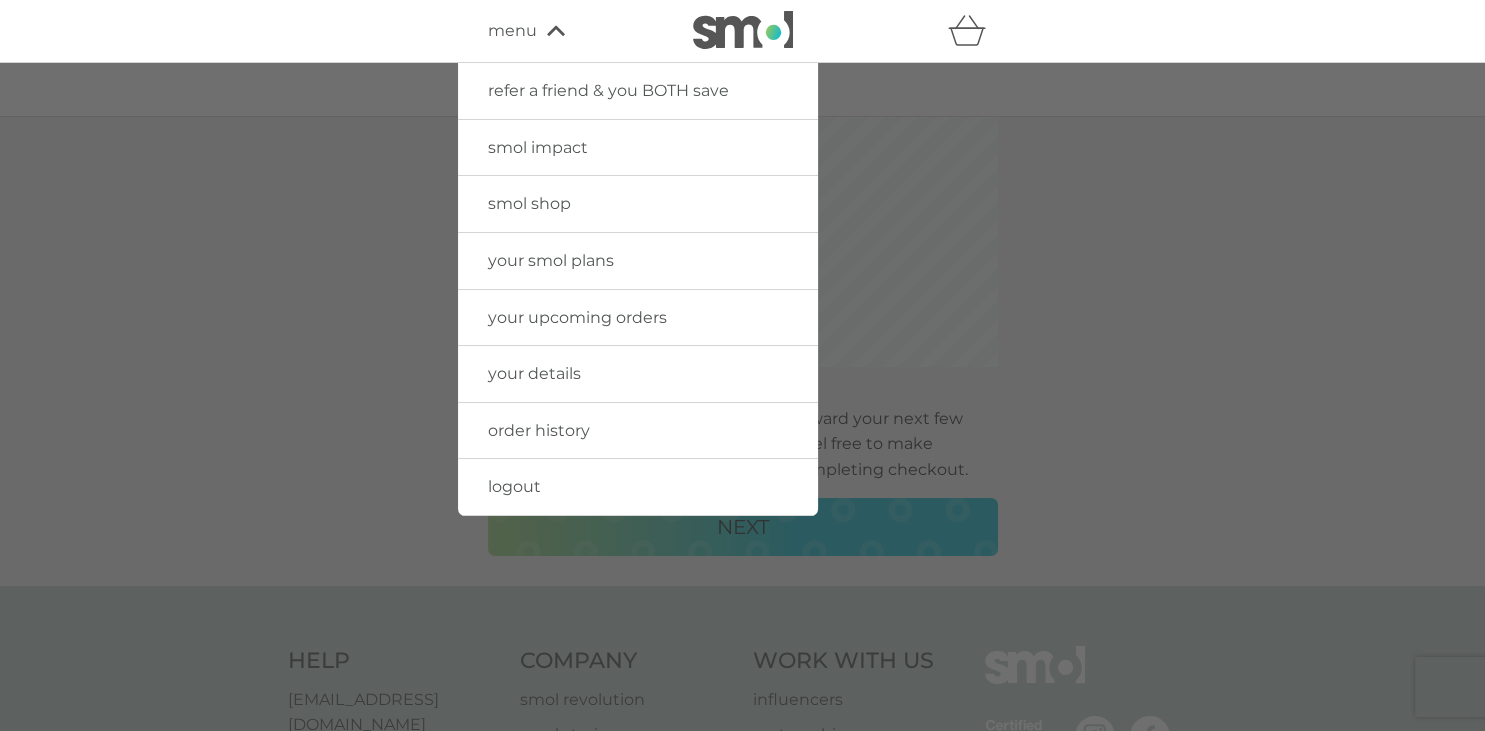click on "your smol plans" at bounding box center [551, 260] 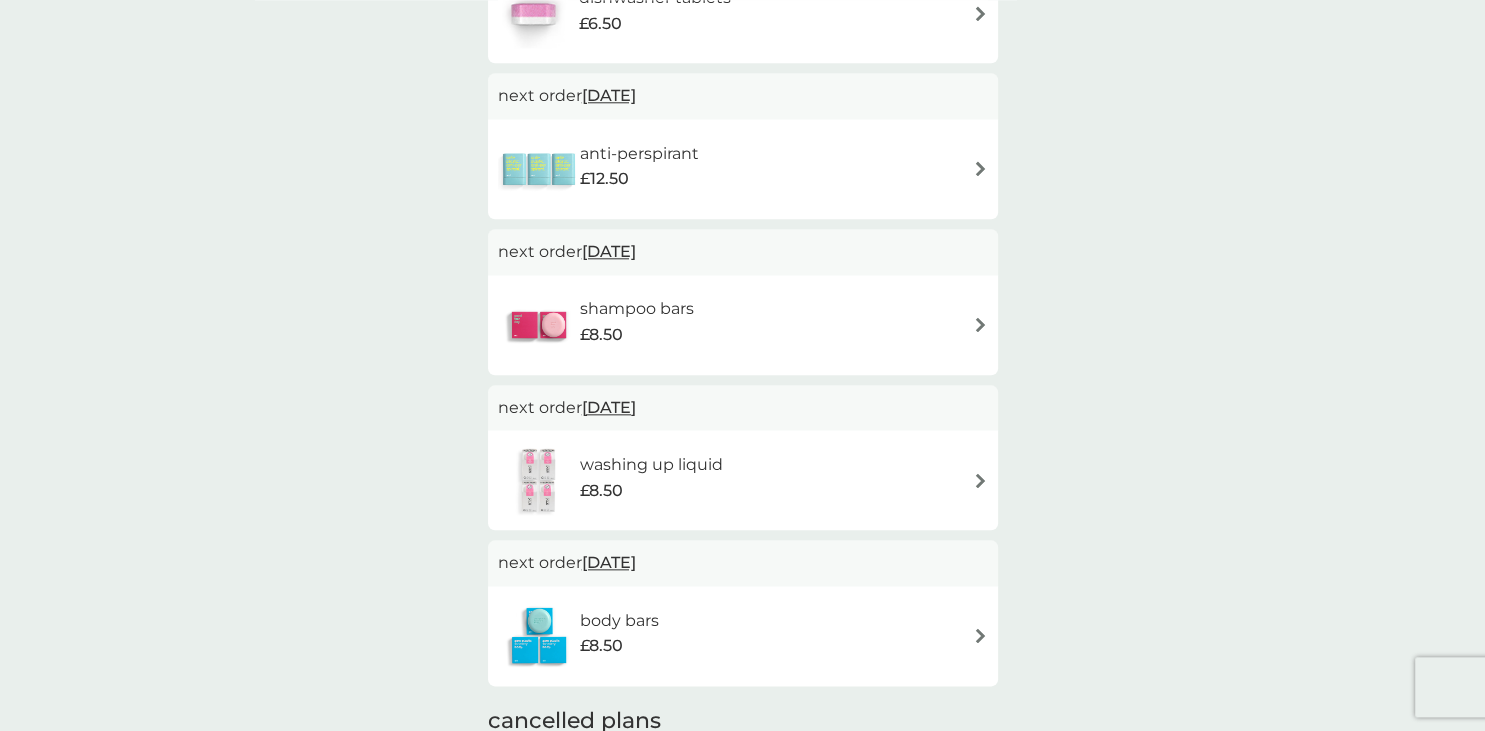 scroll, scrollTop: 658, scrollLeft: 0, axis: vertical 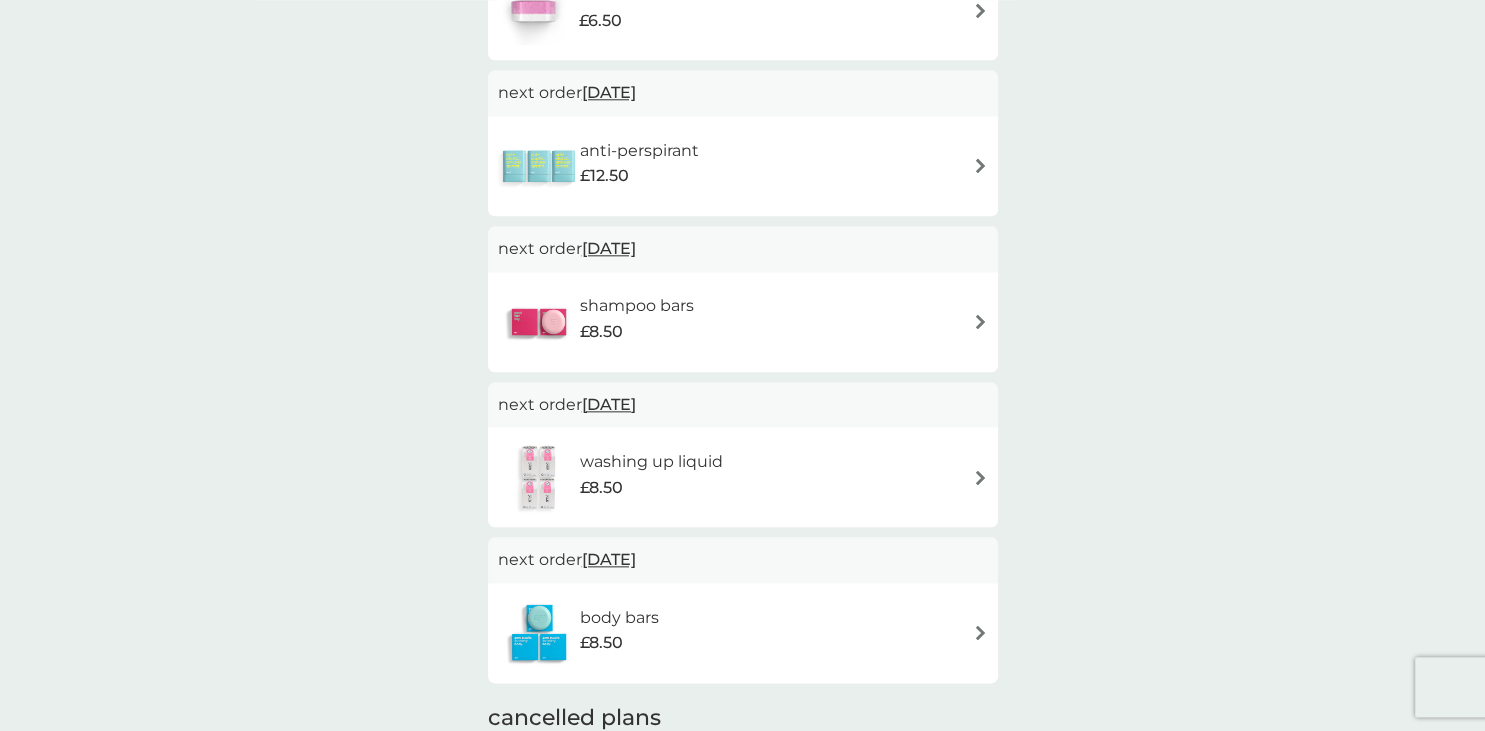click at bounding box center [980, 321] 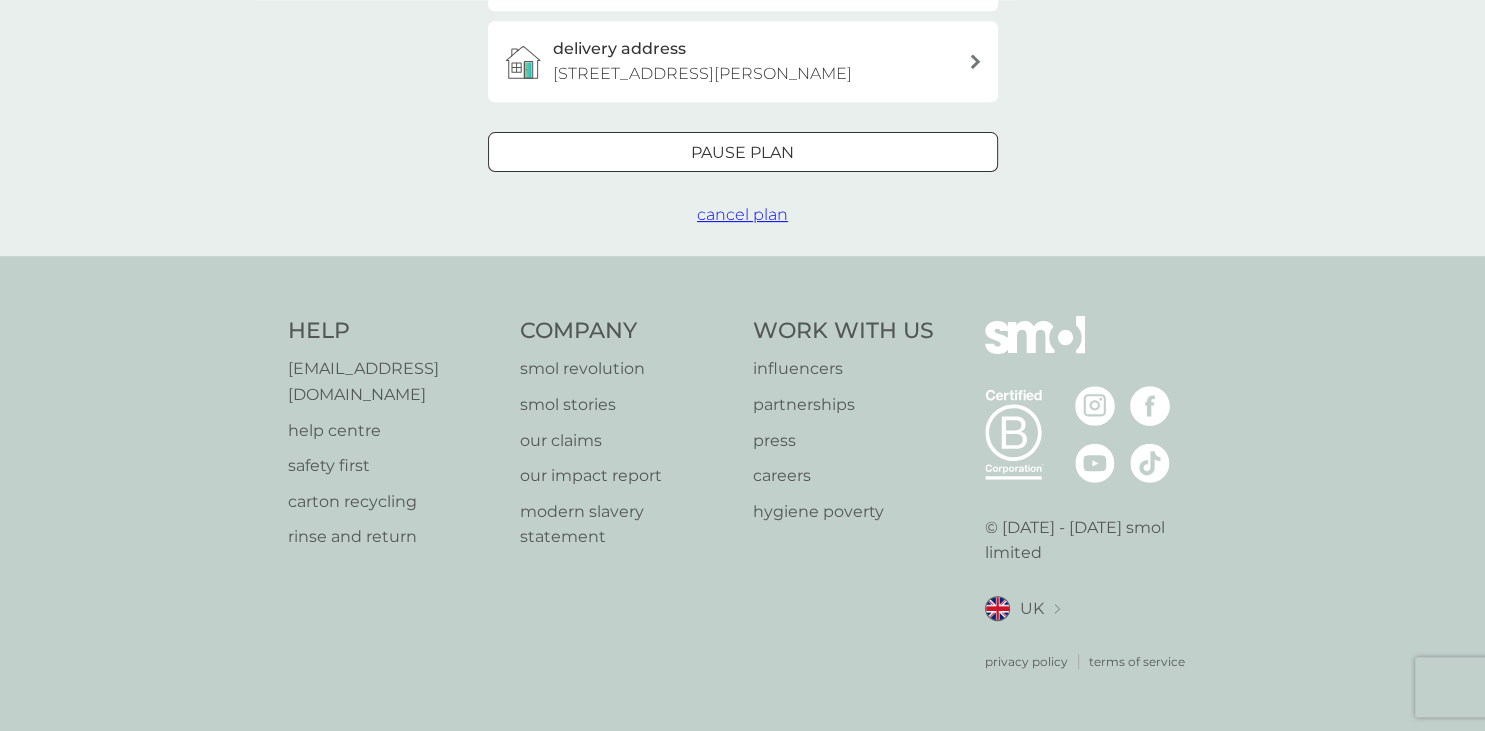 scroll, scrollTop: 0, scrollLeft: 0, axis: both 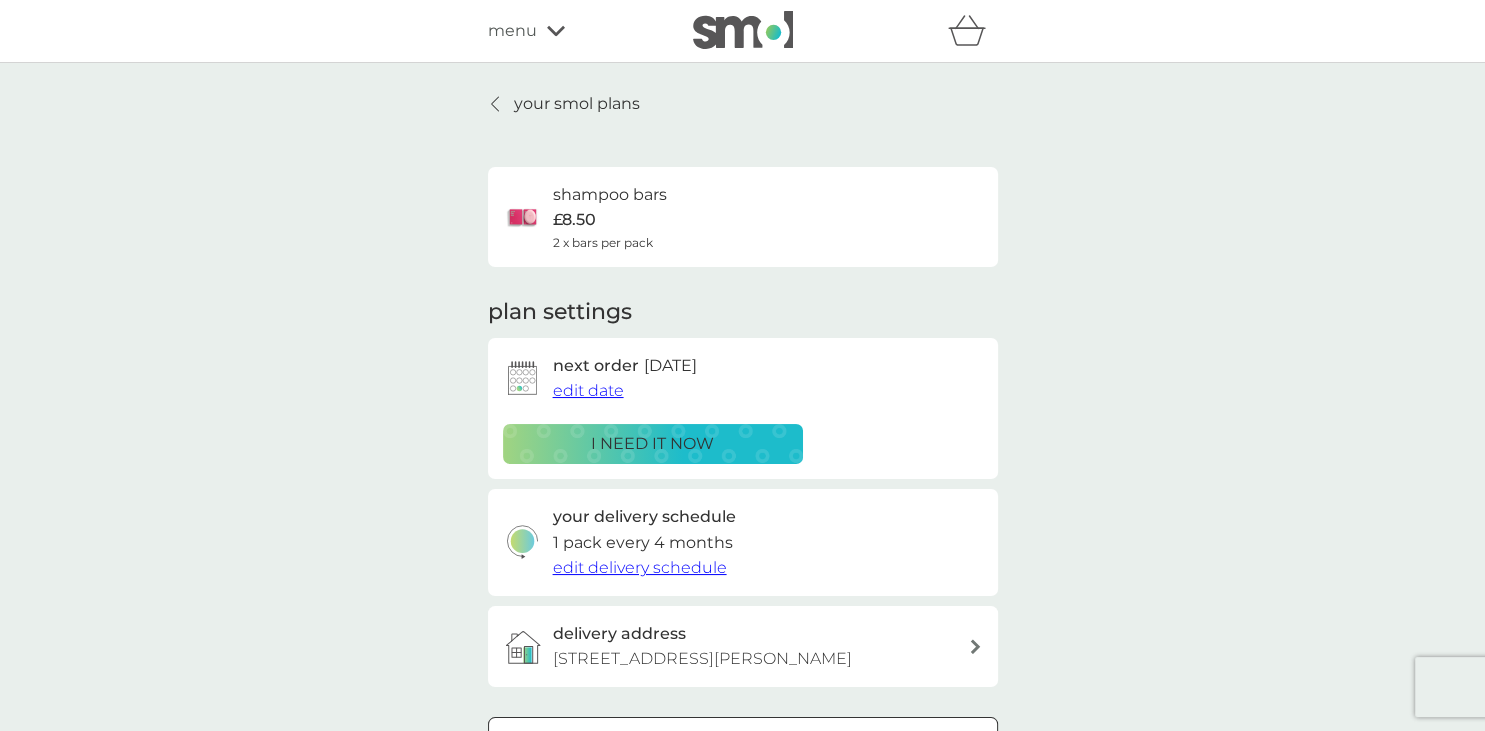 click on "edit date" at bounding box center [588, 390] 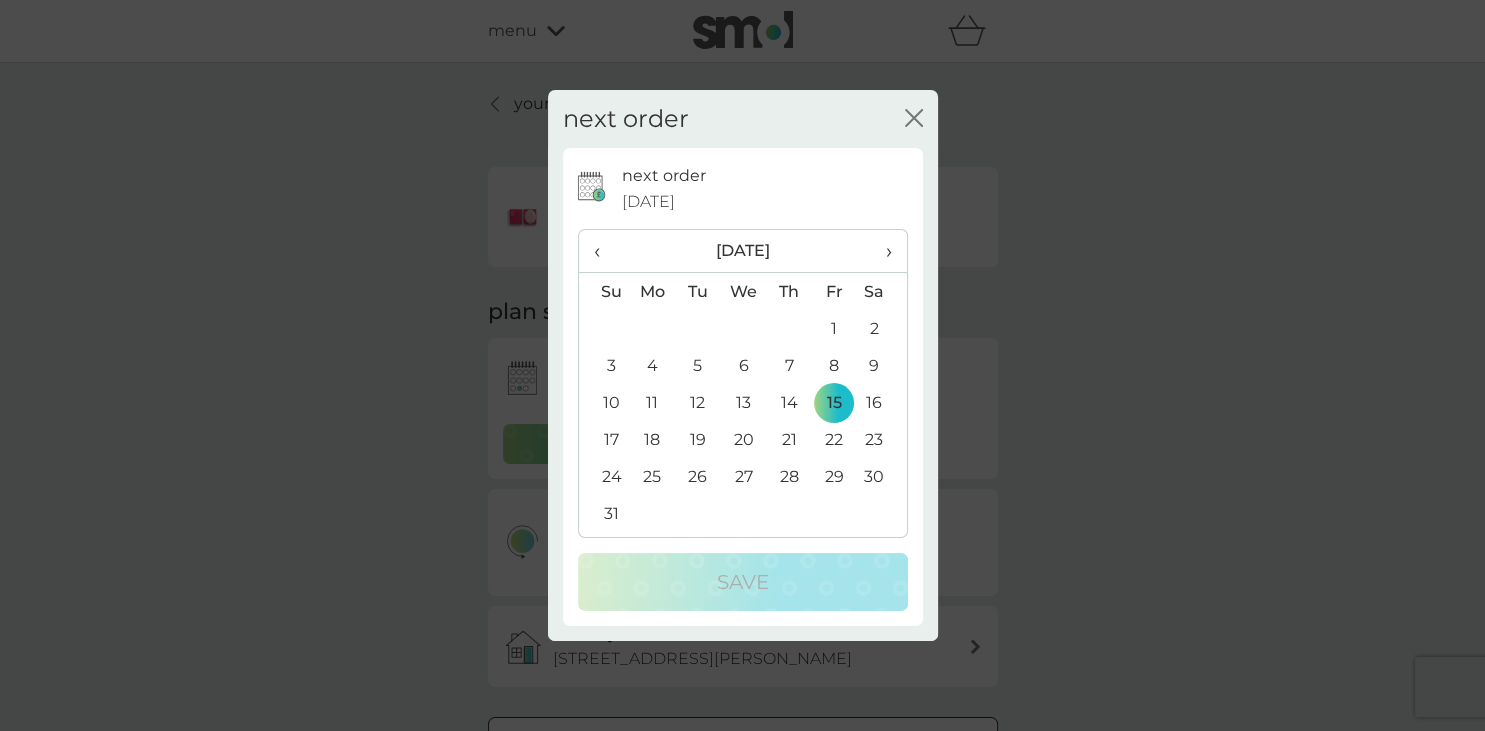 click on "›" at bounding box center (881, 251) 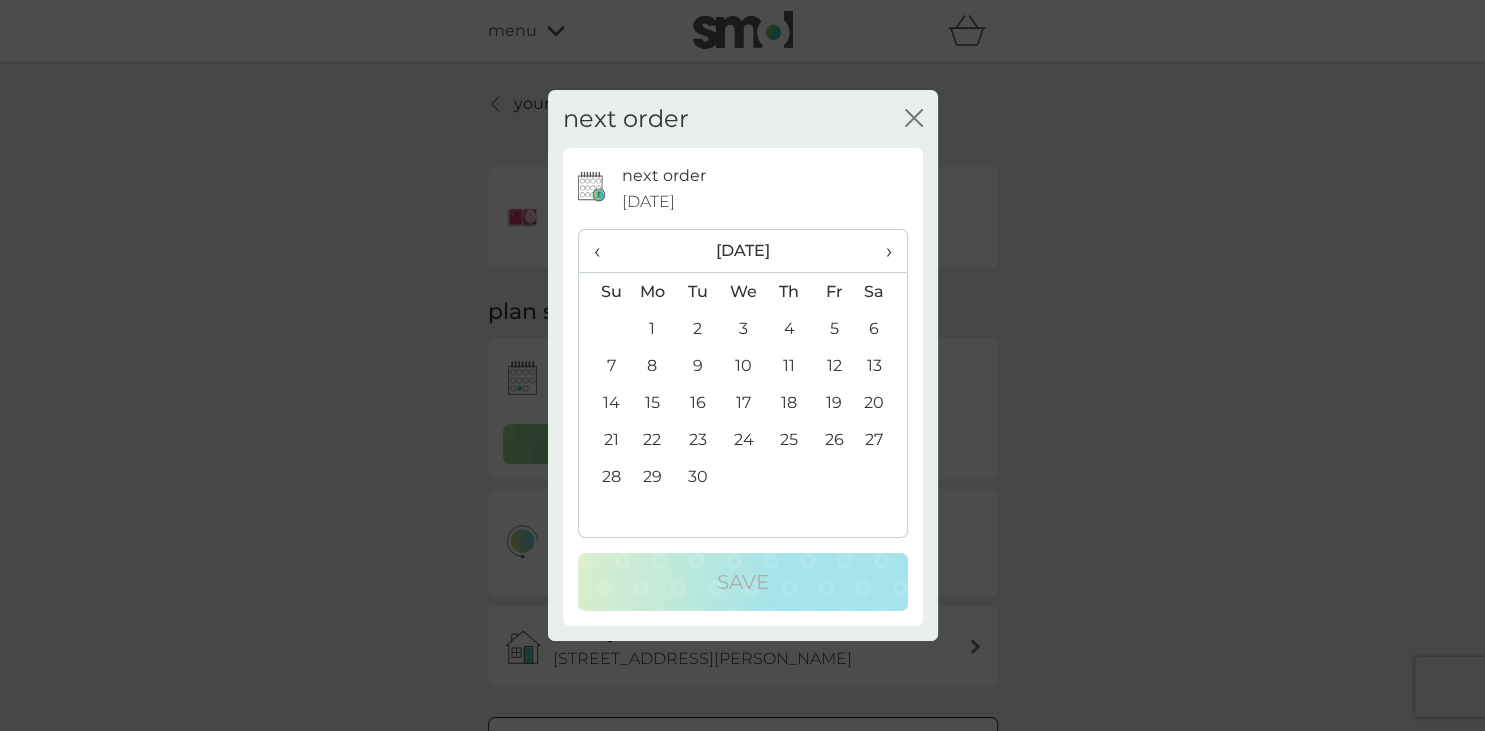 click on "30" at bounding box center (697, 476) 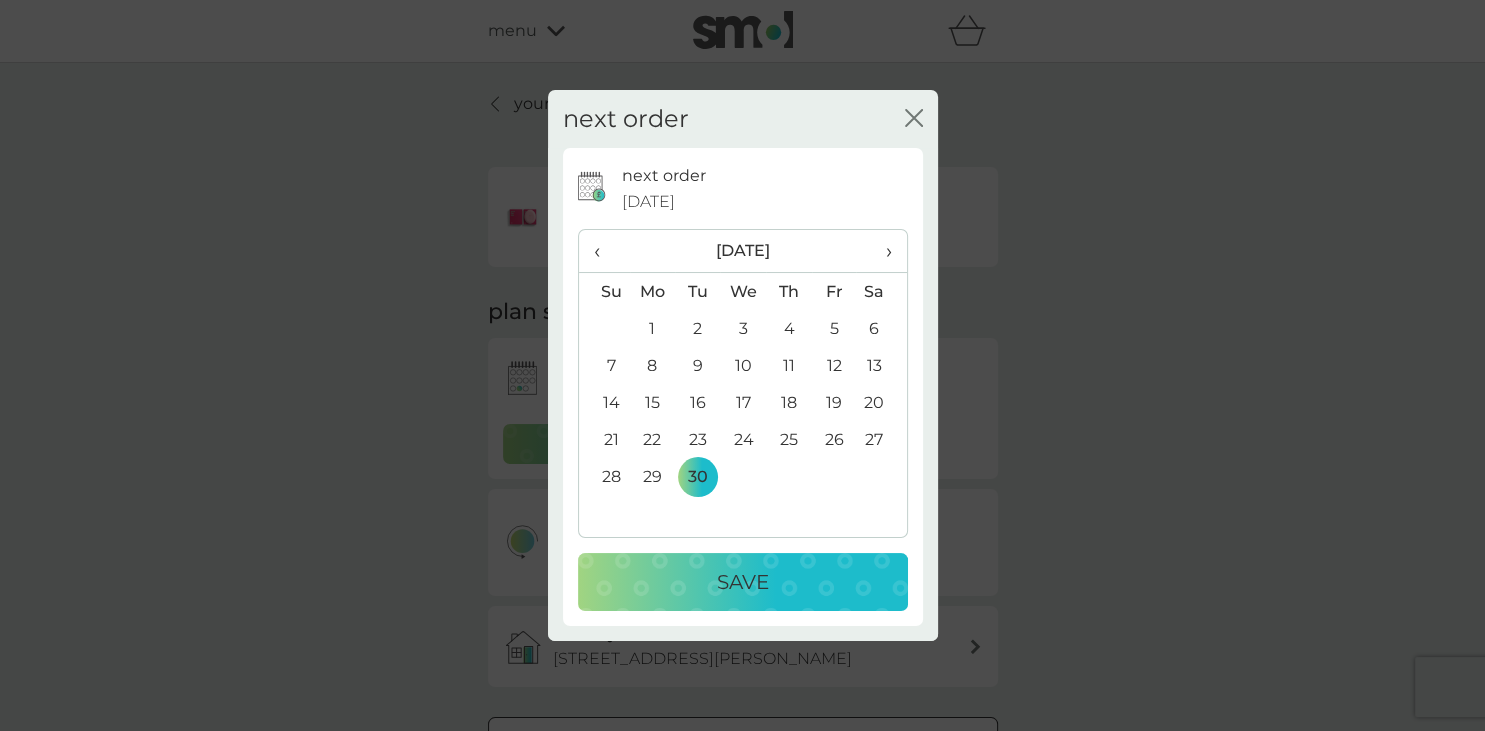 click on "Save" at bounding box center [743, 582] 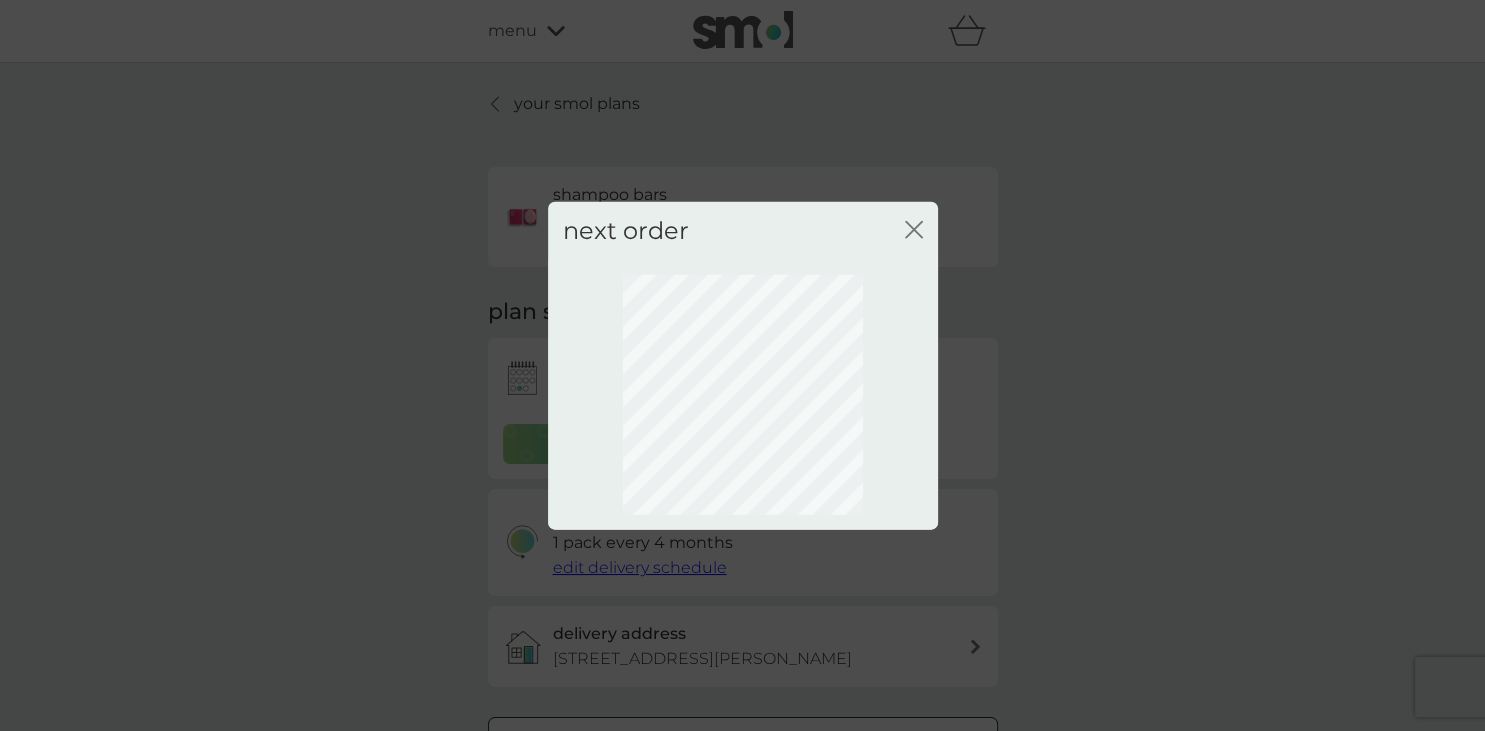 click on "next order close" at bounding box center [742, 365] 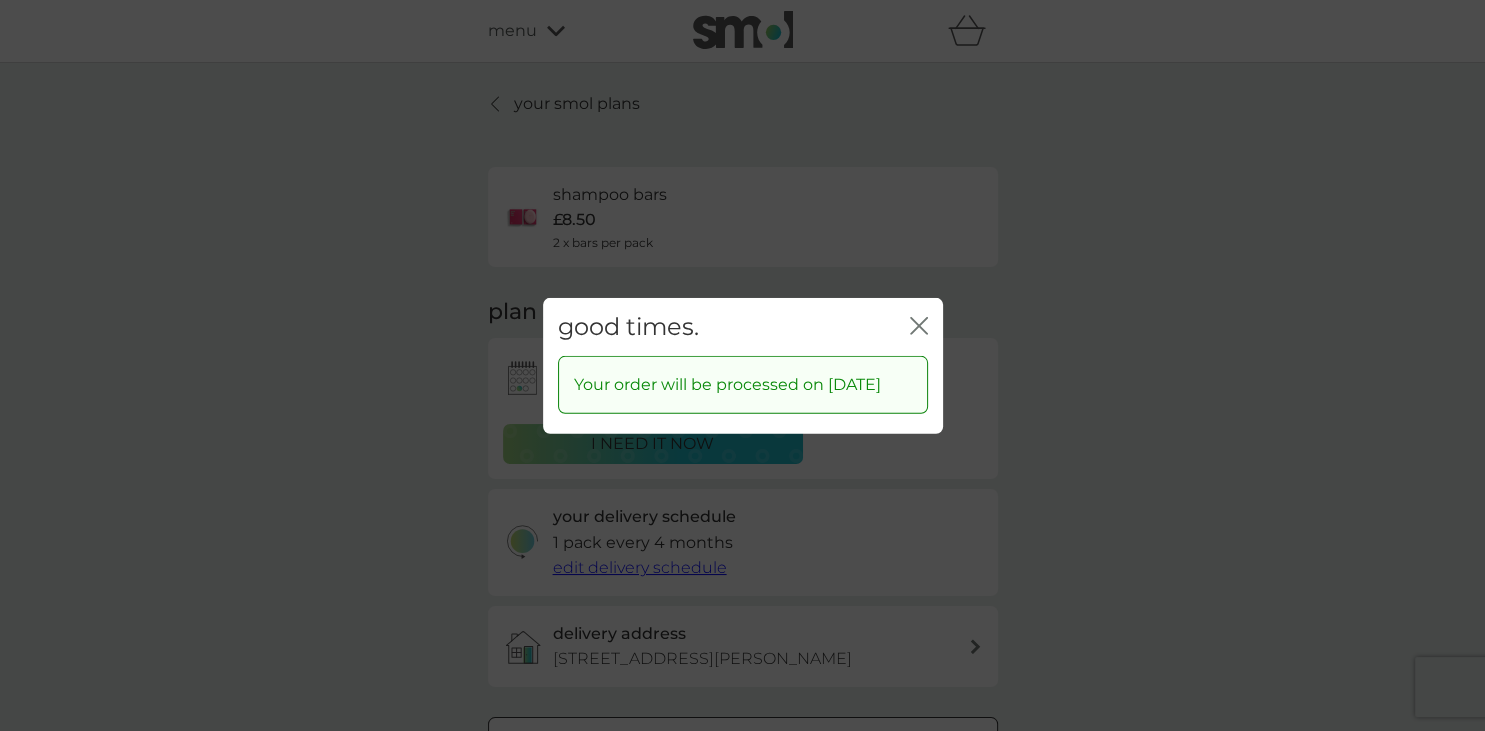 click on "close" 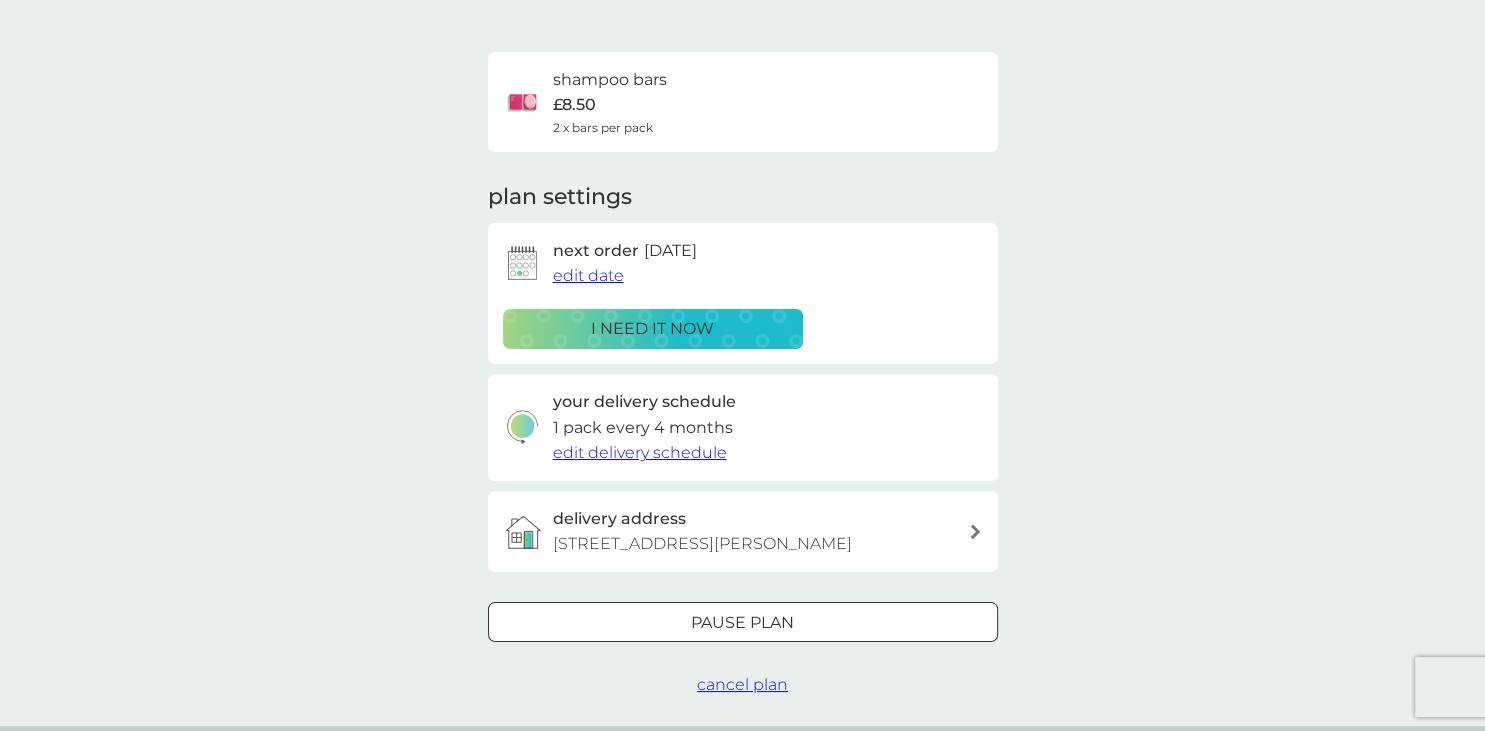 scroll, scrollTop: 0, scrollLeft: 0, axis: both 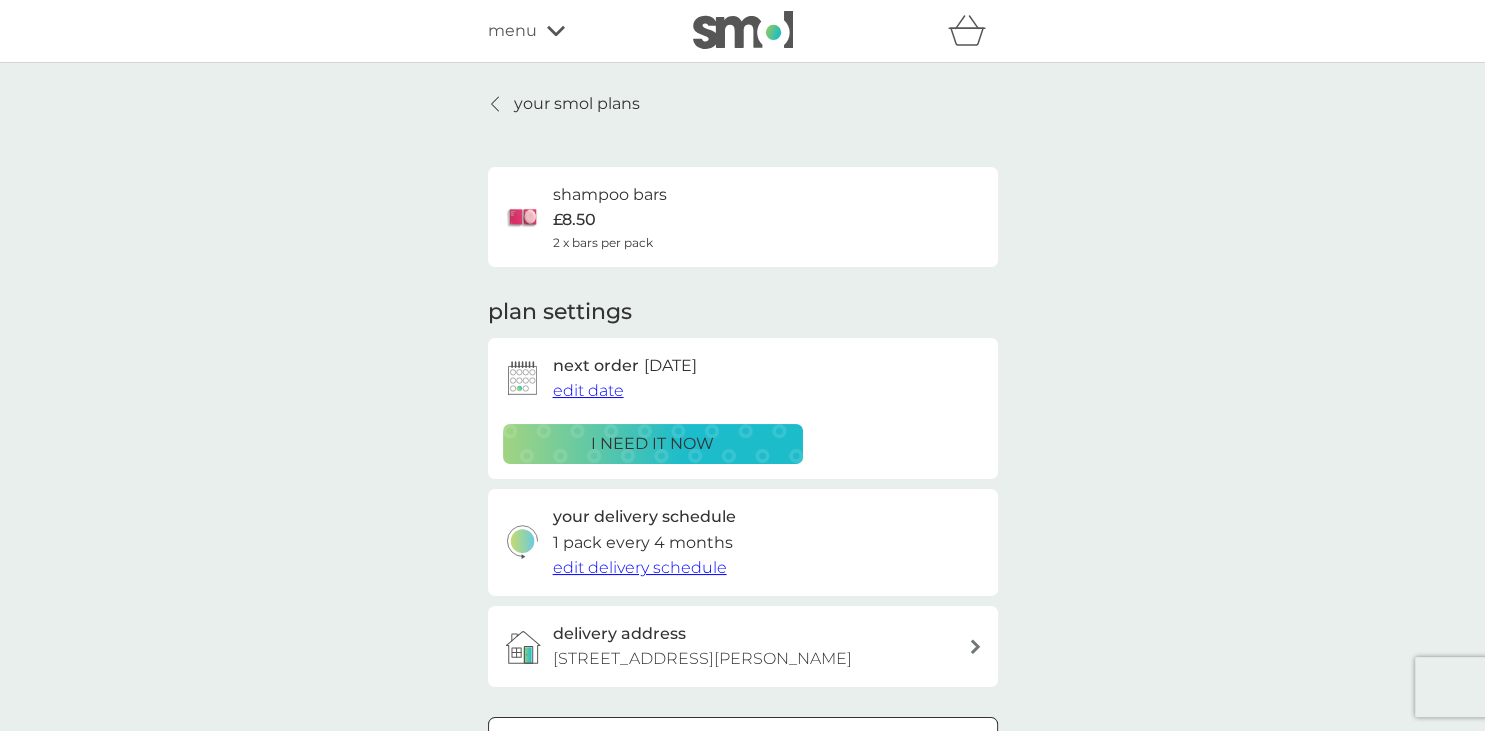 click 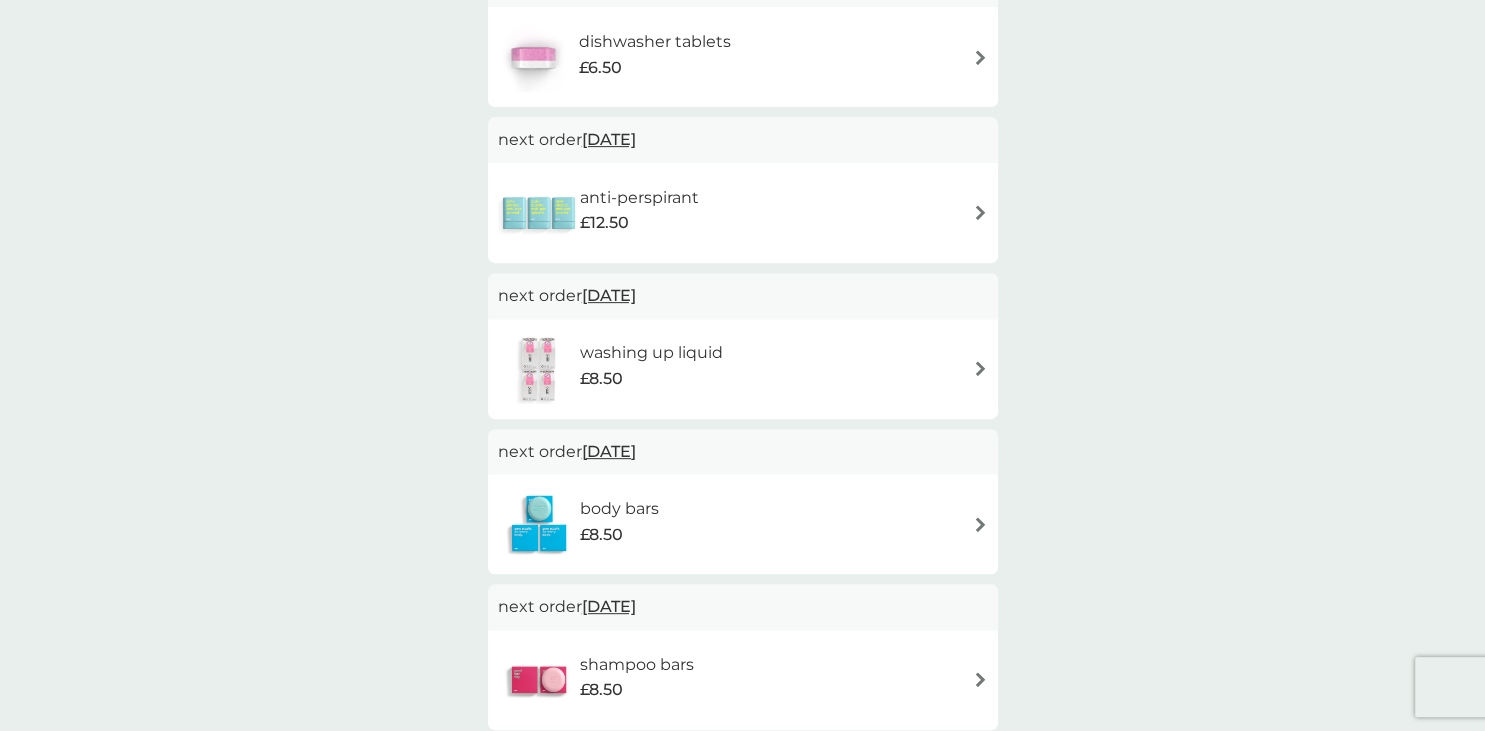 scroll, scrollTop: 616, scrollLeft: 0, axis: vertical 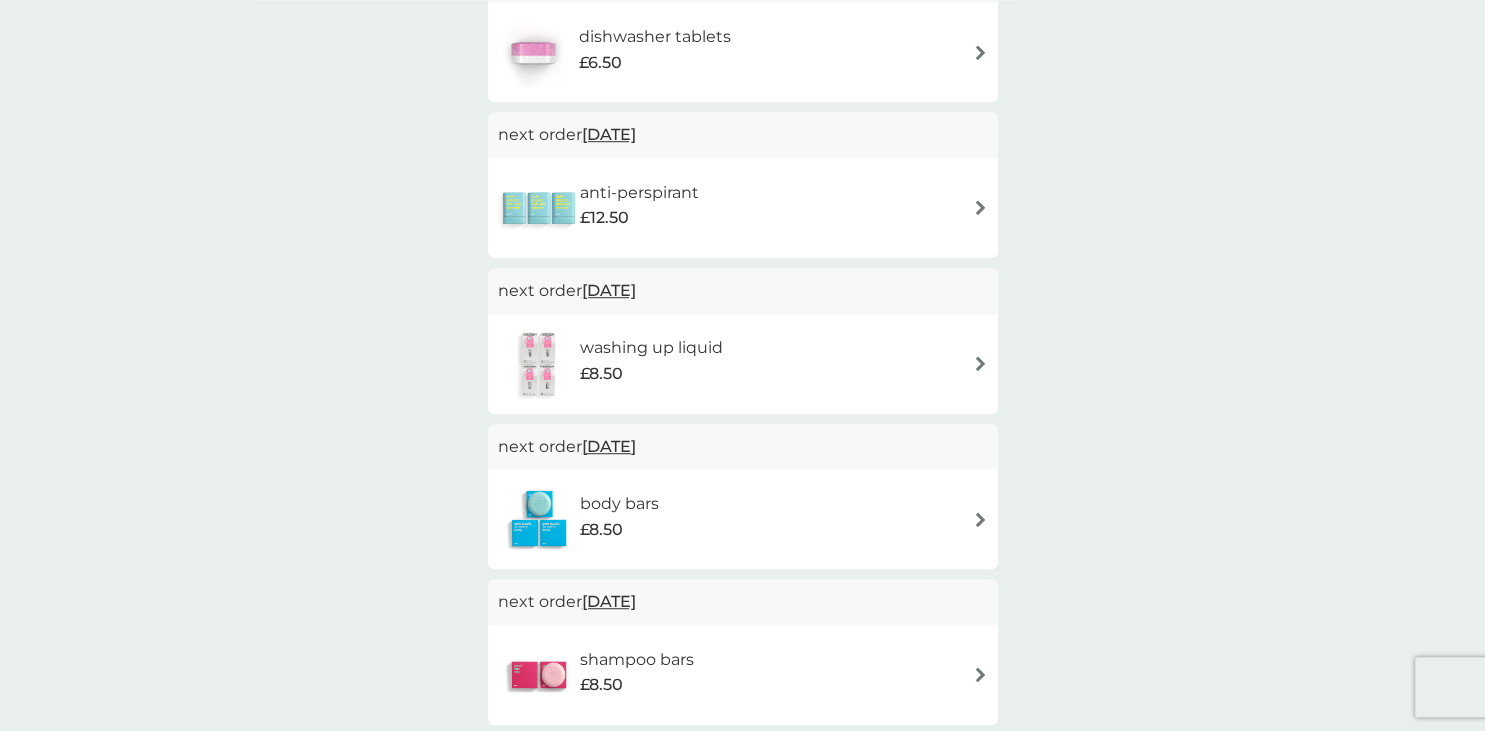 click at bounding box center [980, 363] 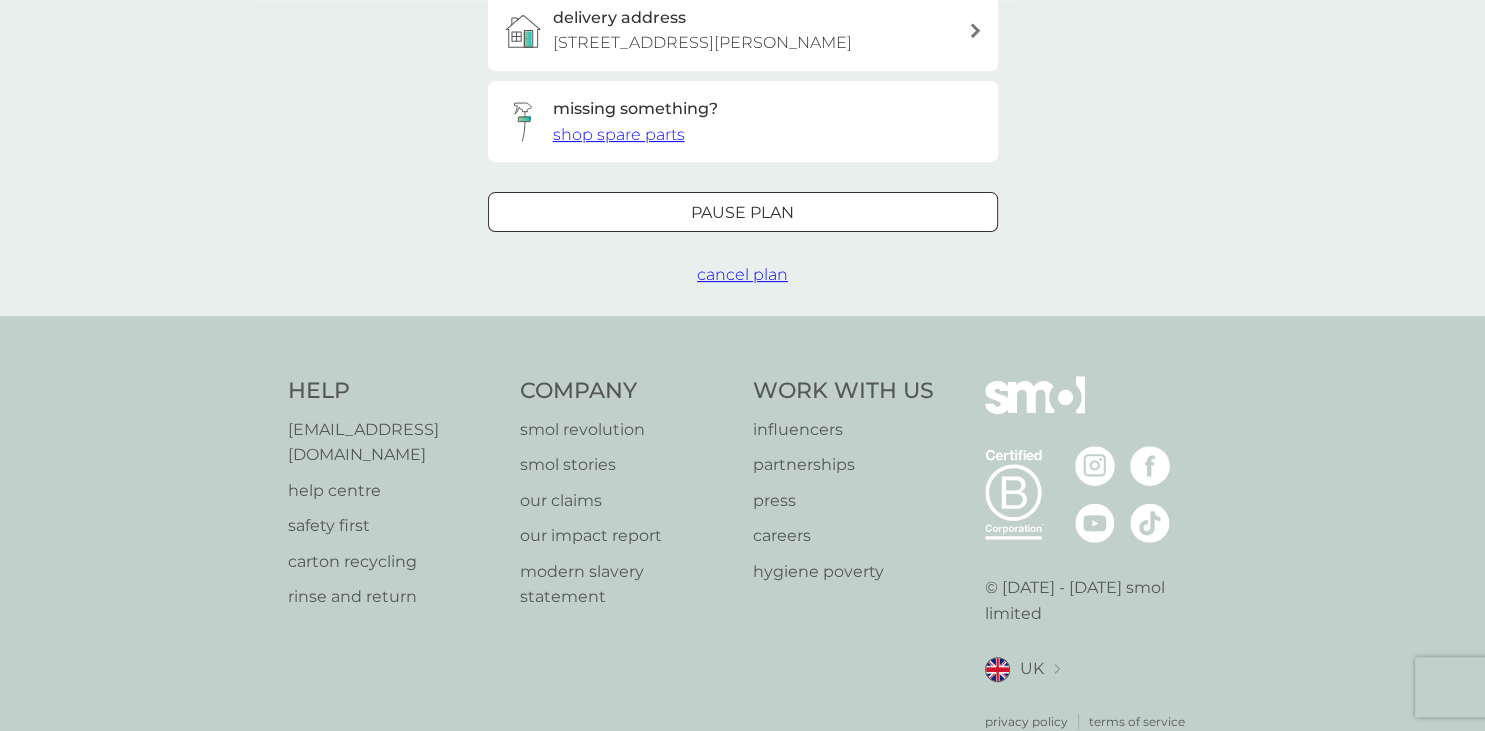 scroll, scrollTop: 0, scrollLeft: 0, axis: both 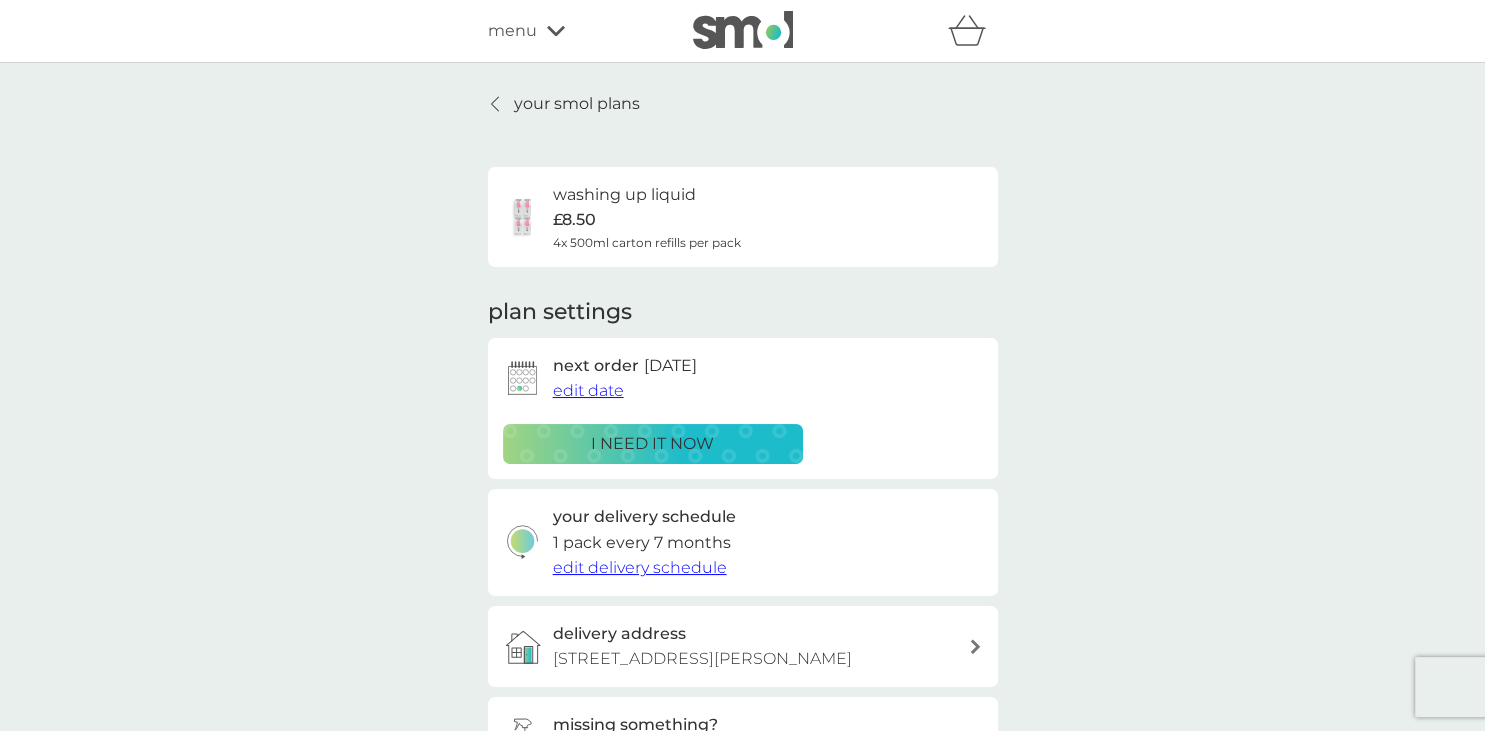 click on "edit date" at bounding box center [588, 390] 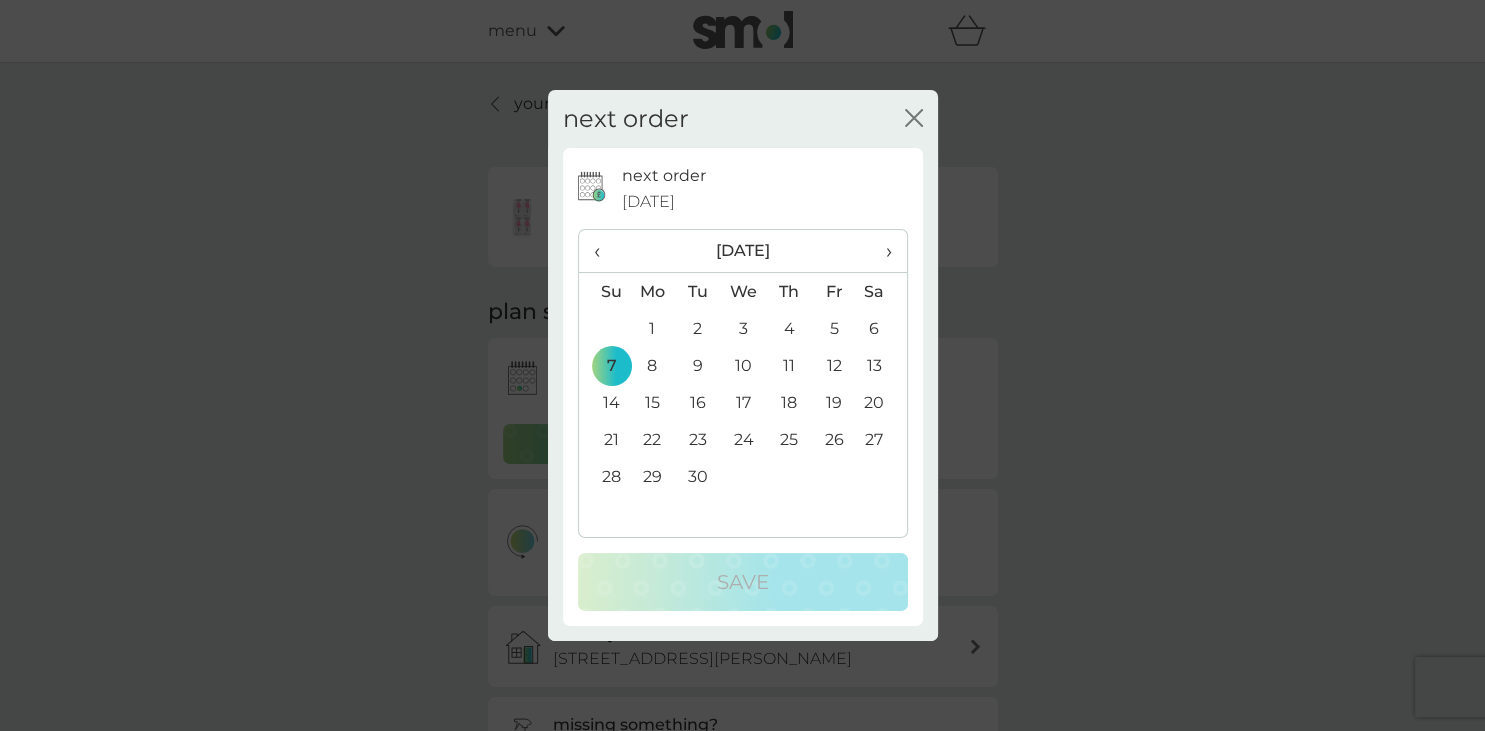 click on "30" at bounding box center [697, 476] 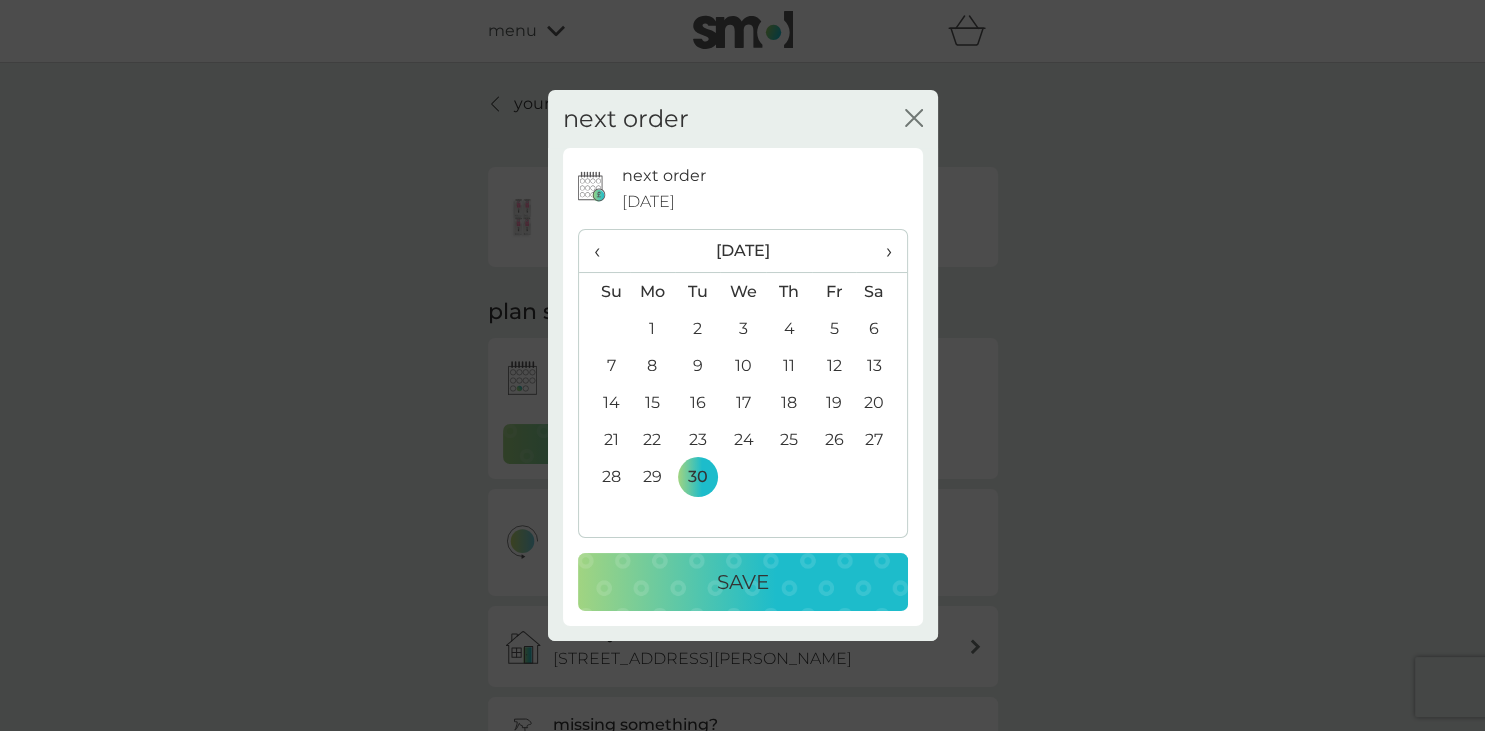 click on "Save" at bounding box center (743, 582) 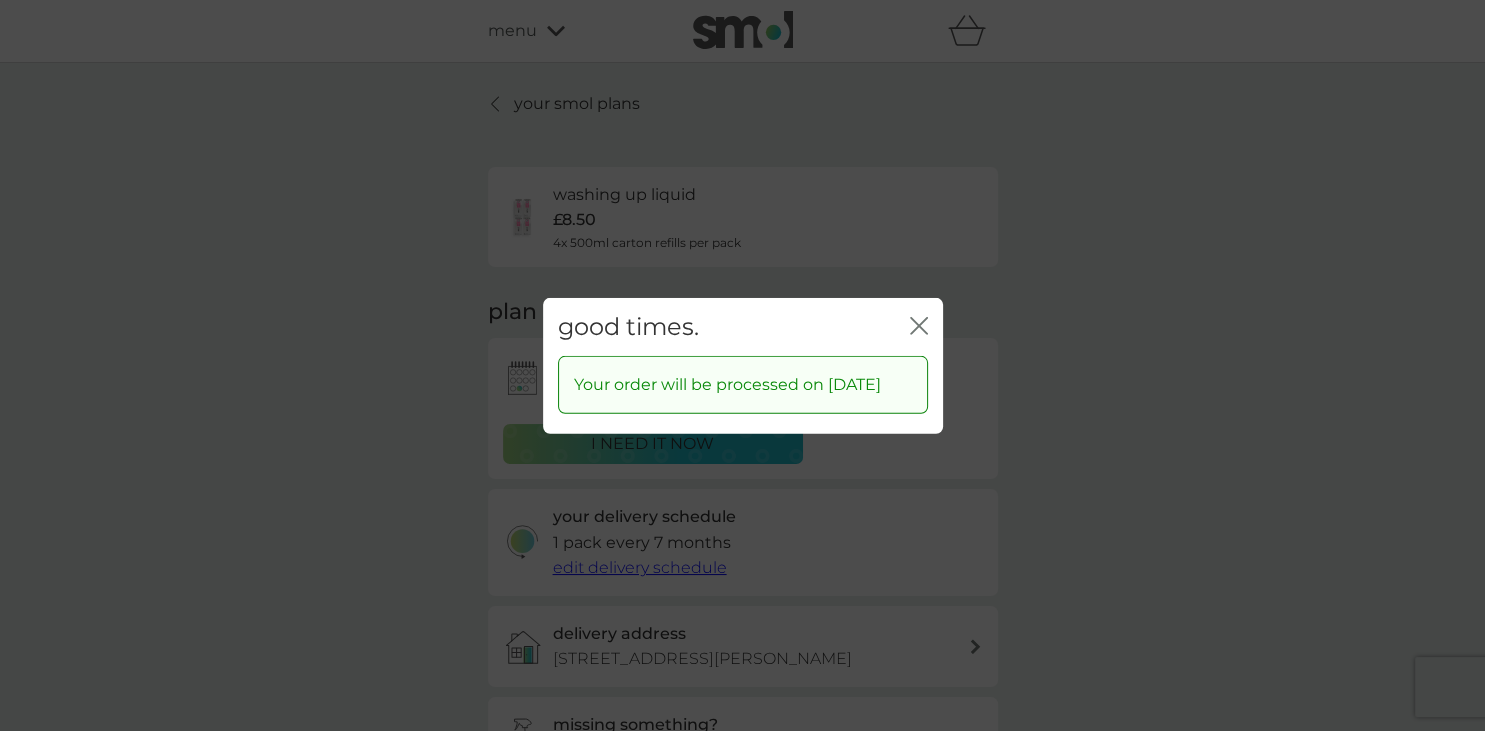 click 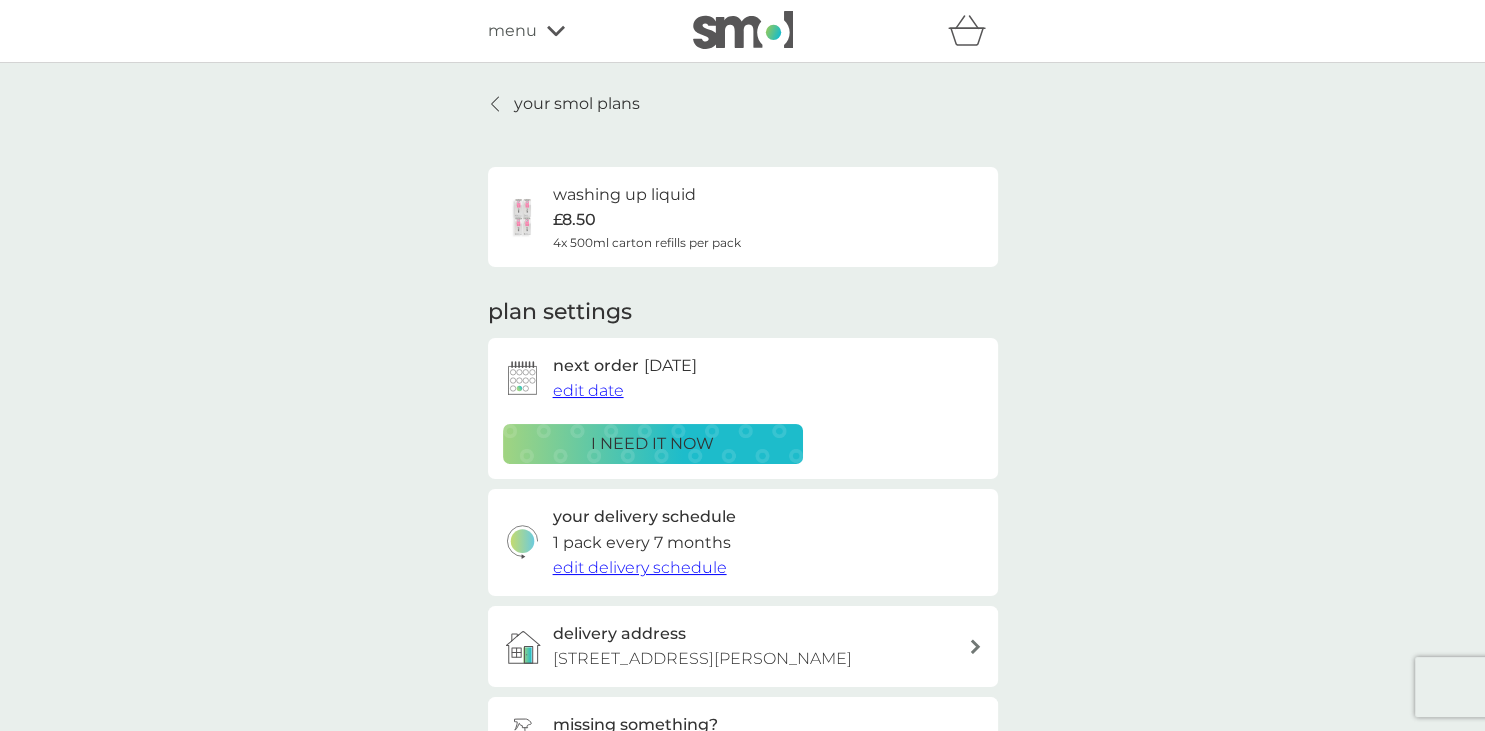 click 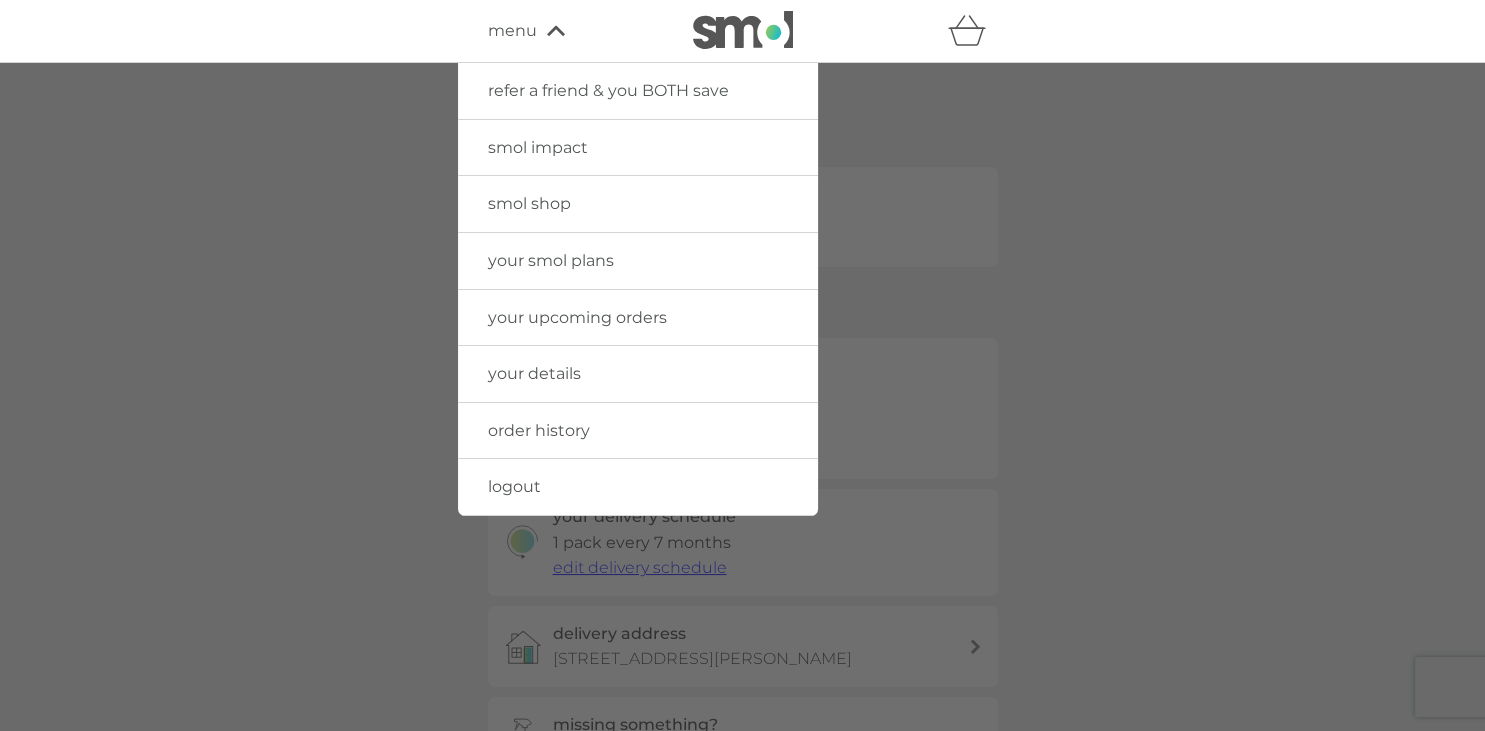 click on "logout" at bounding box center (514, 486) 